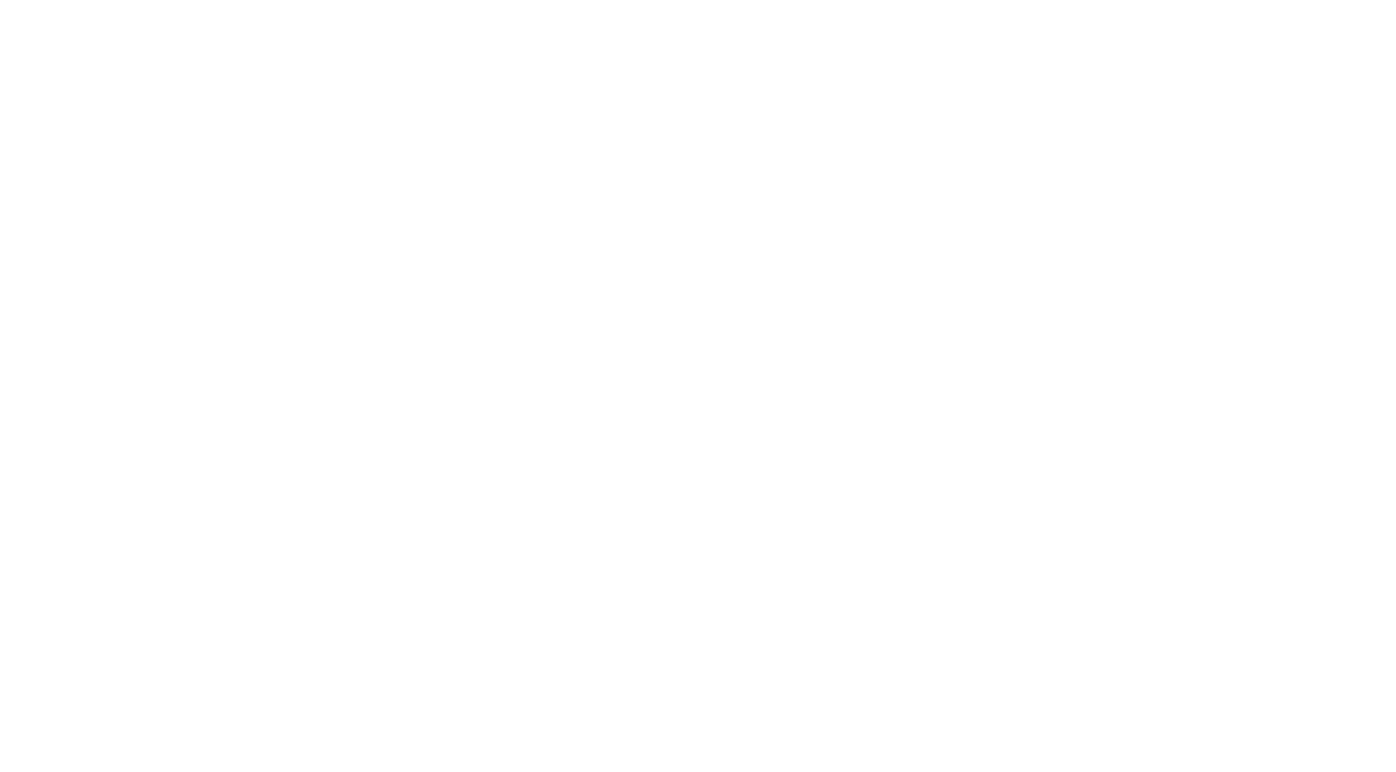 scroll, scrollTop: 0, scrollLeft: 0, axis: both 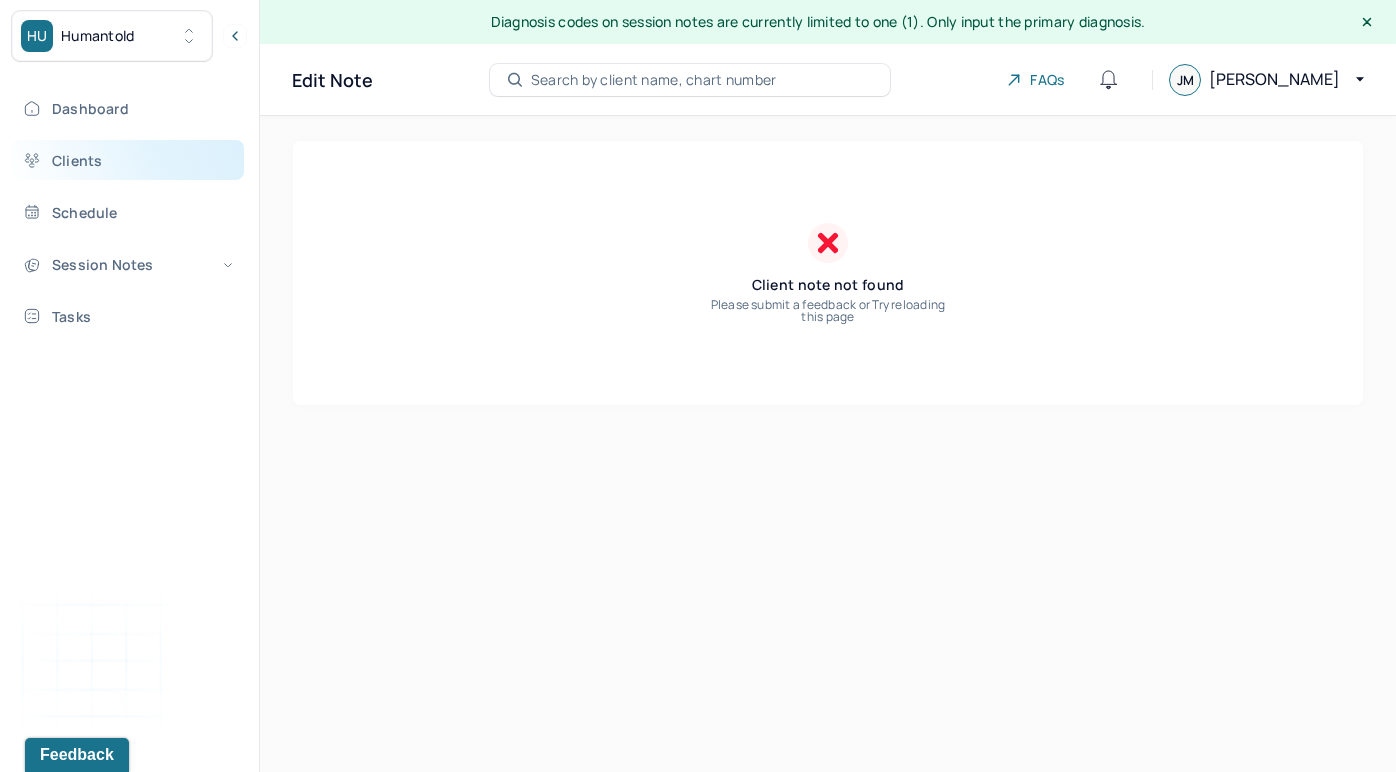 click on "Clients" at bounding box center [128, 160] 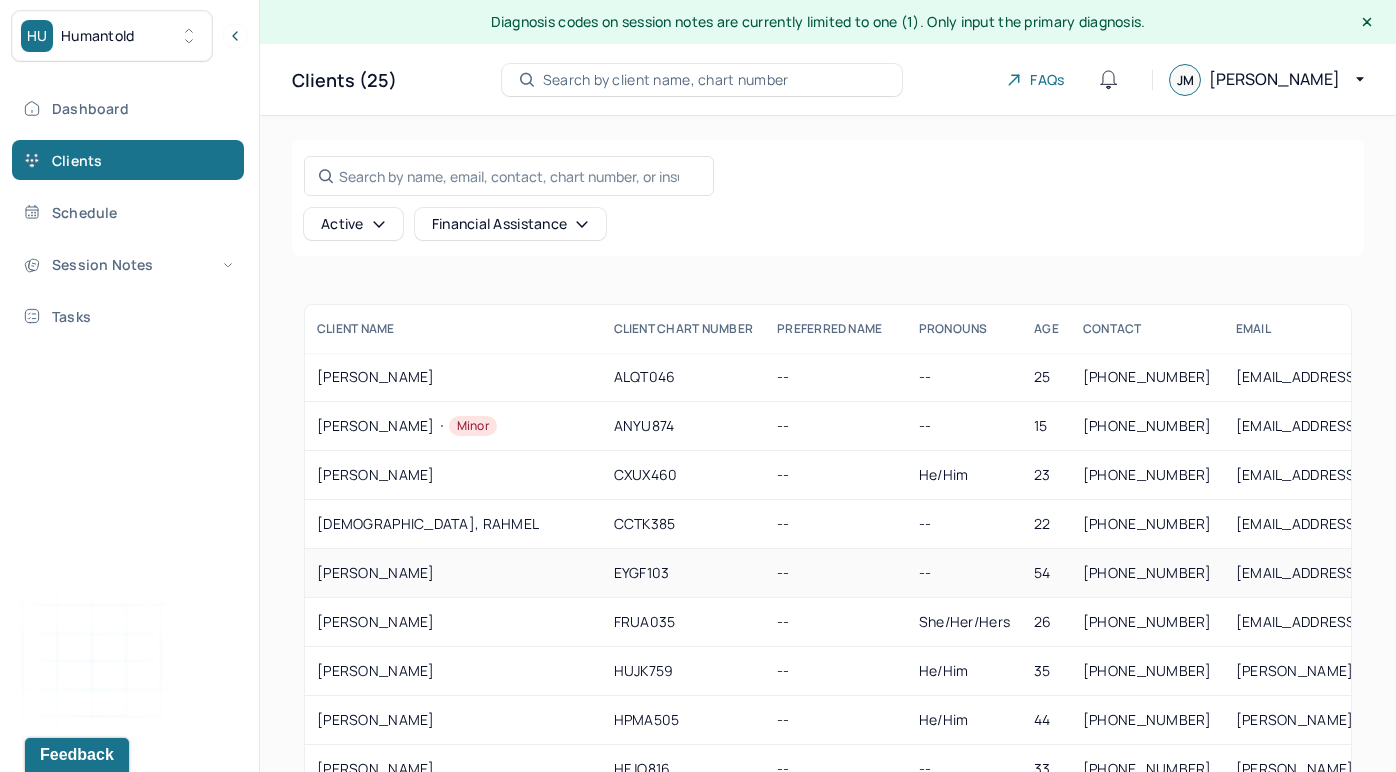scroll, scrollTop: 161, scrollLeft: 0, axis: vertical 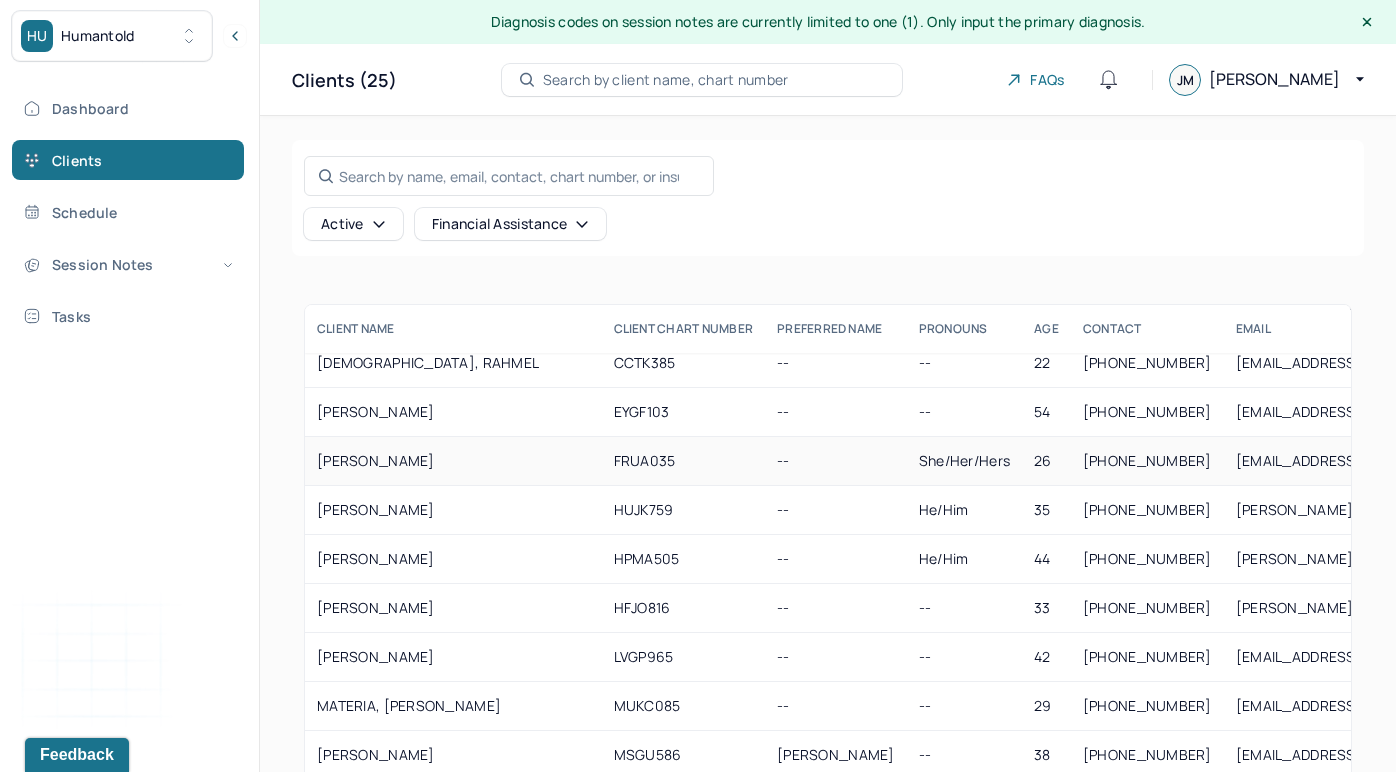 click on "FRUA035" at bounding box center (684, 461) 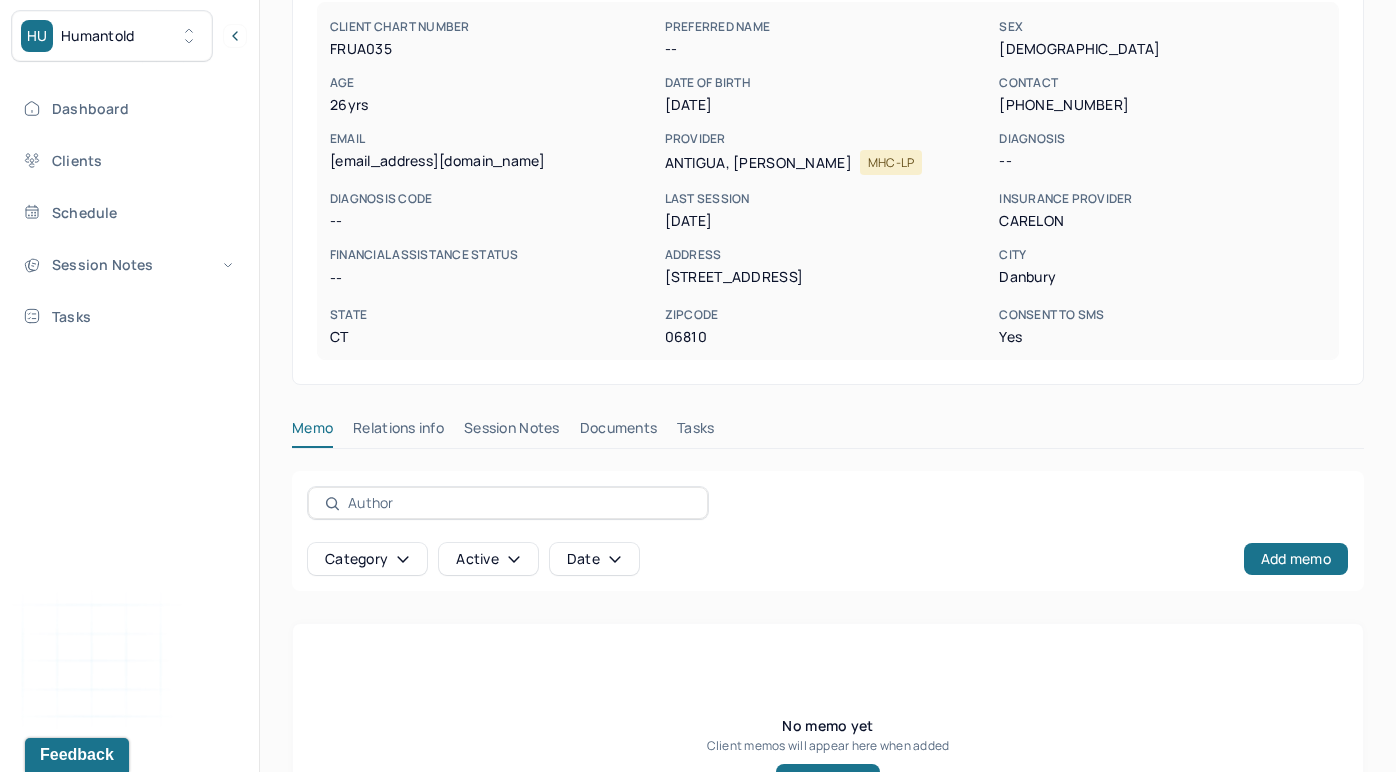 scroll, scrollTop: 299, scrollLeft: 0, axis: vertical 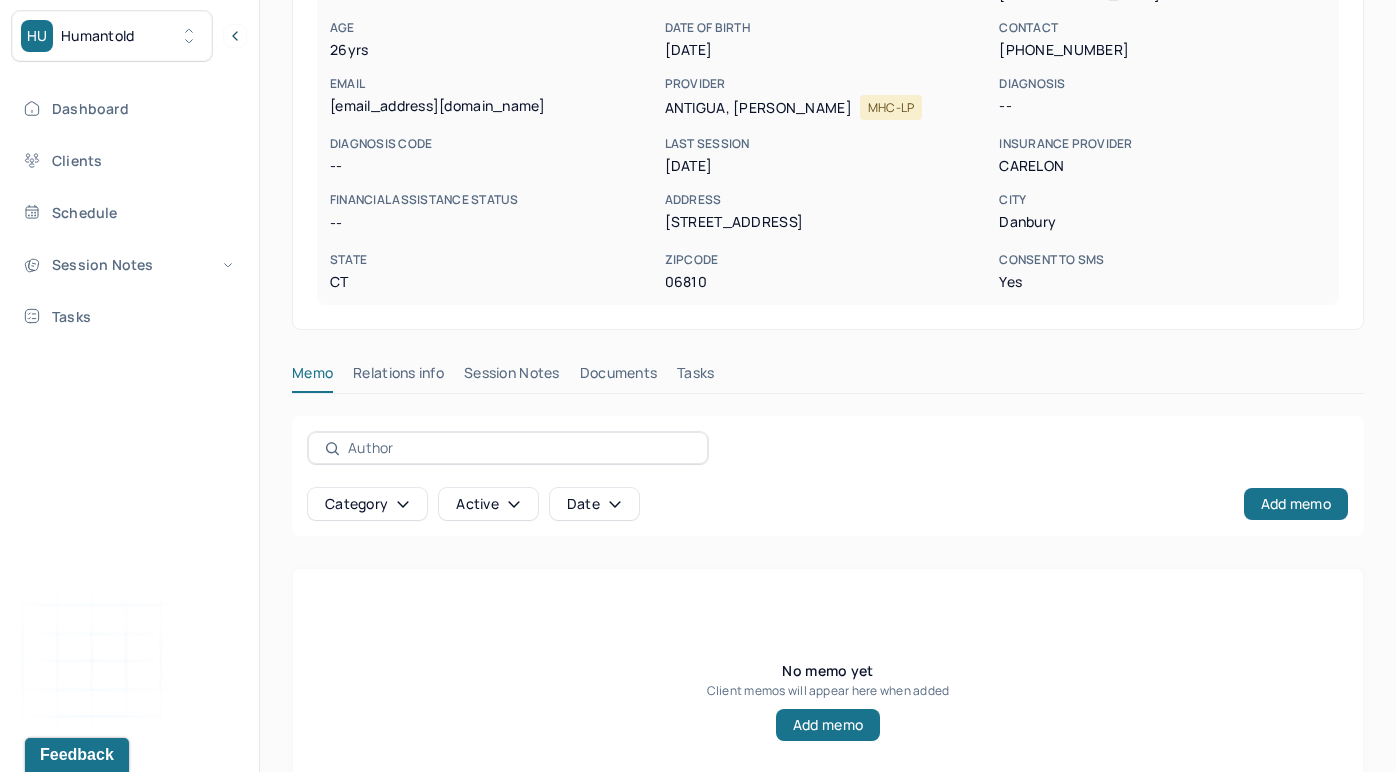 click on "Session Notes" at bounding box center [512, 377] 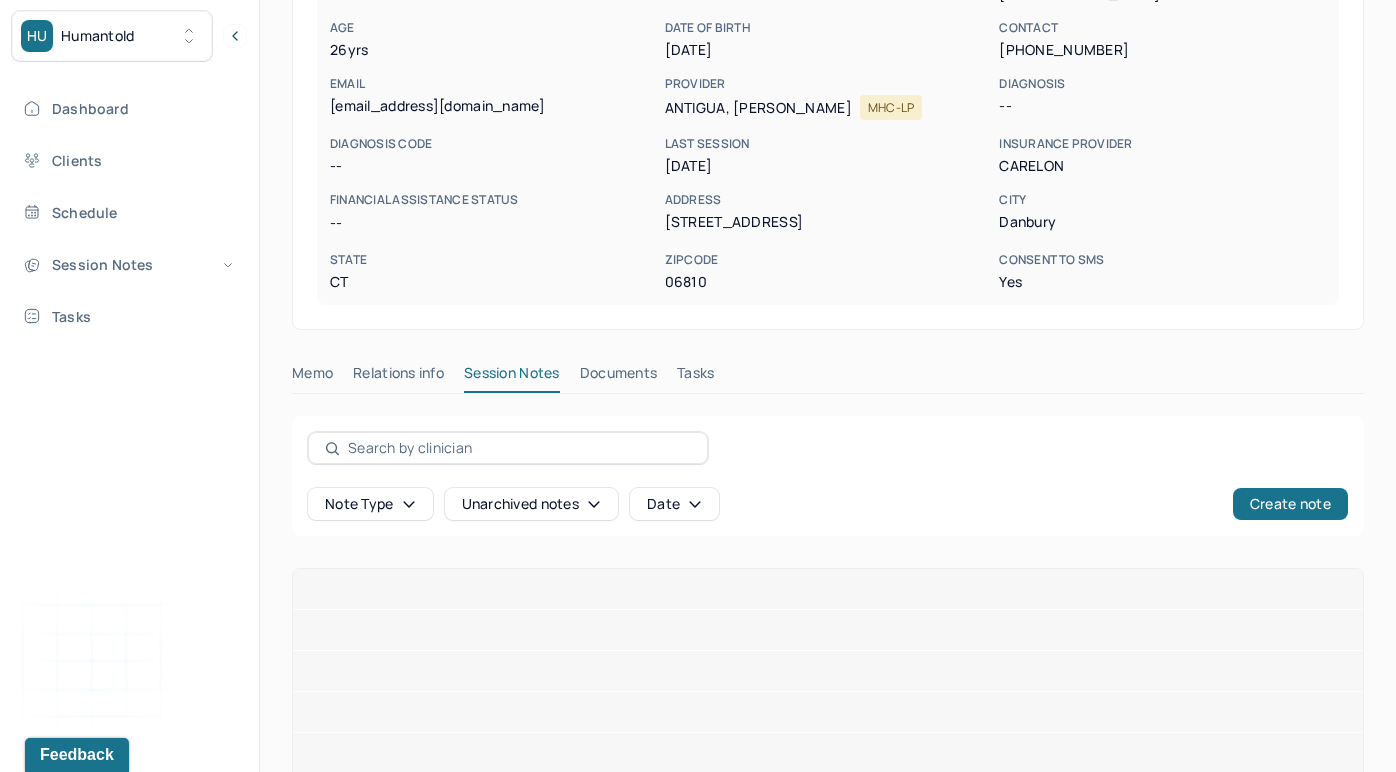 scroll, scrollTop: 218, scrollLeft: 0, axis: vertical 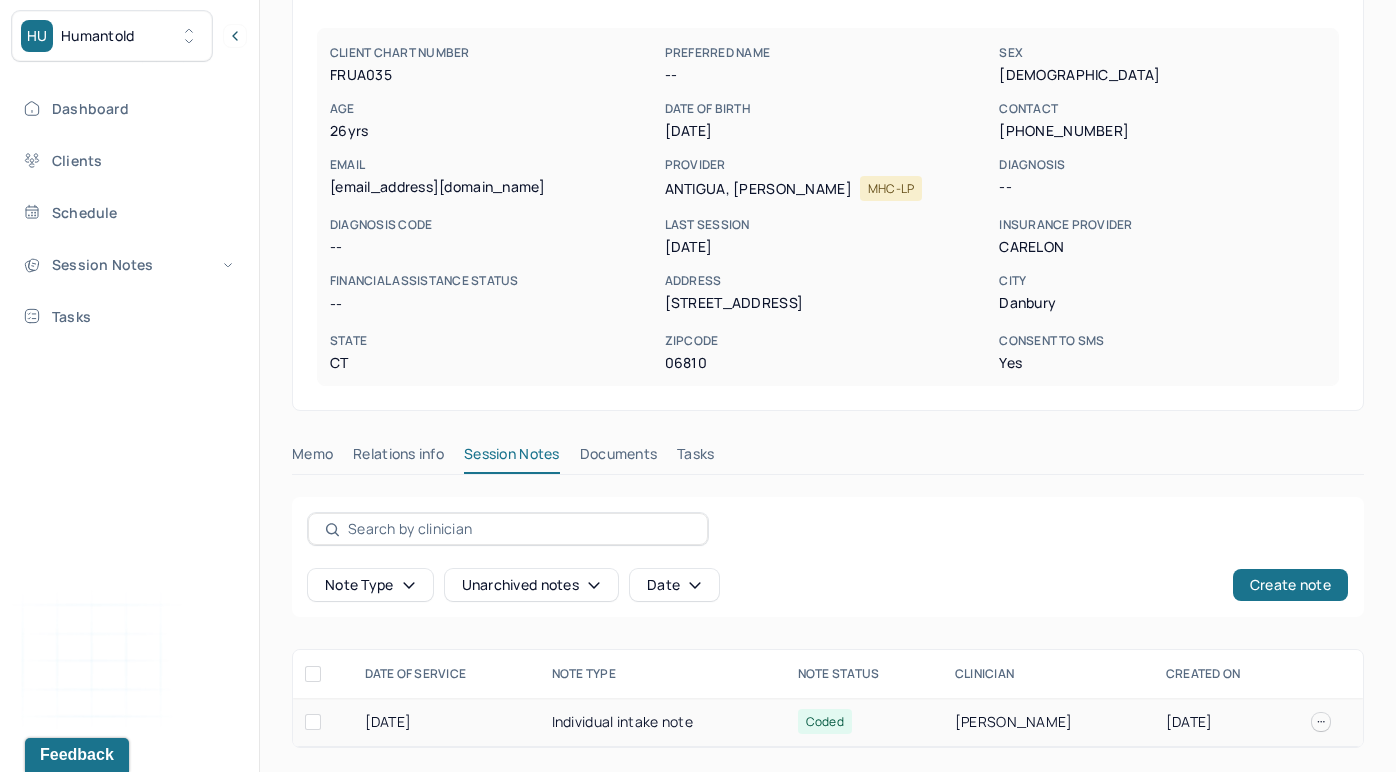 click on "Individual intake note" at bounding box center [663, 722] 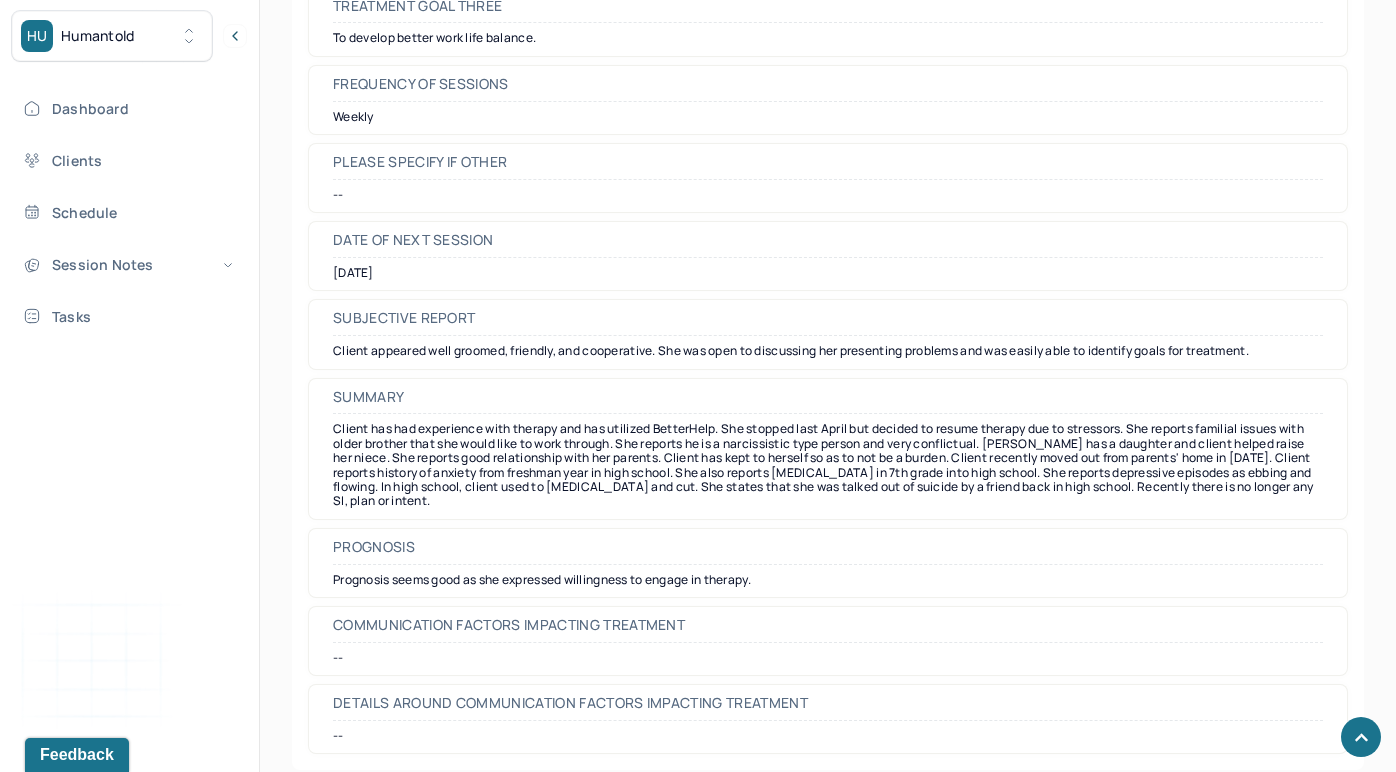 scroll, scrollTop: 9399, scrollLeft: 0, axis: vertical 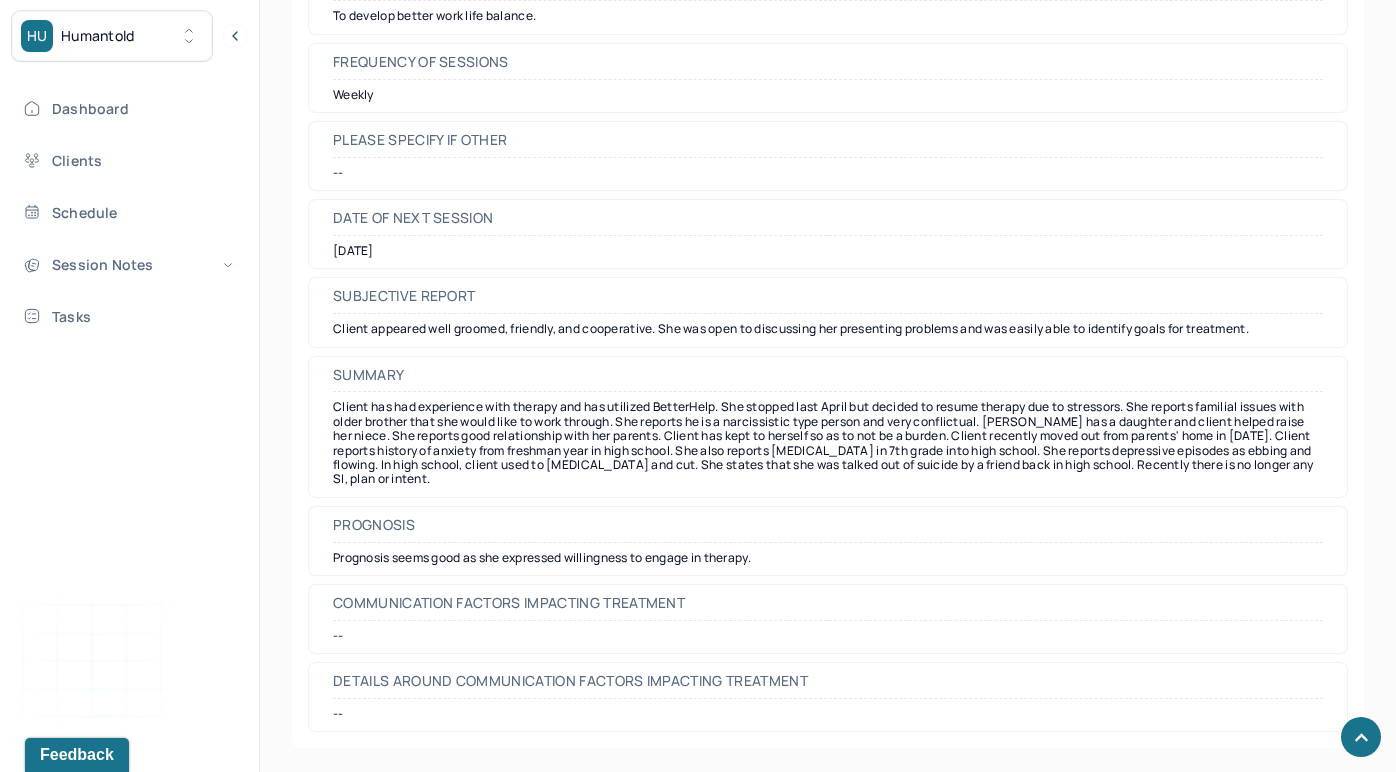 click on "Client appeared well groomed, friendly, and cooperative. She was open to discussing her presenting problems and was easily able to identify goals for treatment." at bounding box center [828, 329] 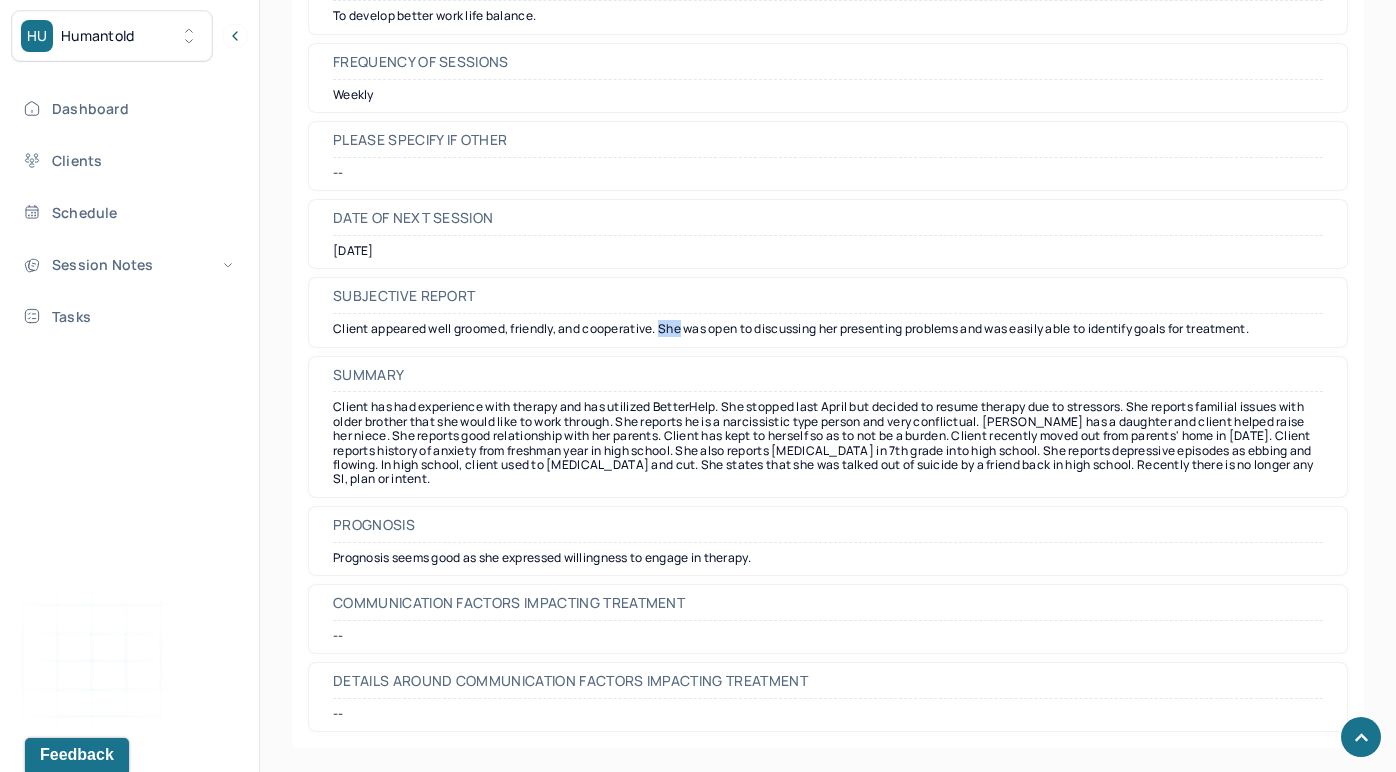 click on "Client appeared well groomed, friendly, and cooperative. She was open to discussing her presenting problems and was easily able to identify goals for treatment." at bounding box center (828, 329) 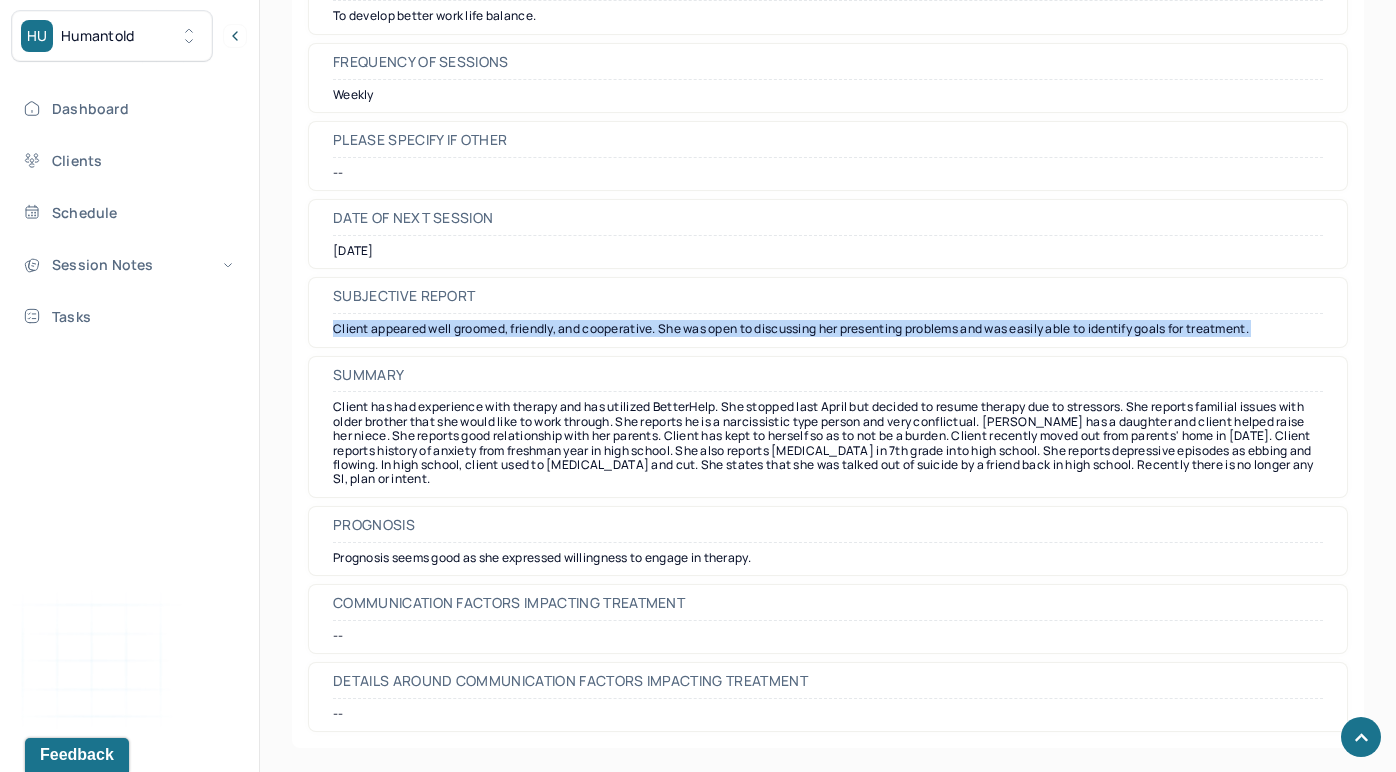 click on "Client appeared well groomed, friendly, and cooperative. She was open to discussing her presenting problems and was easily able to identify goals for treatment." at bounding box center (828, 329) 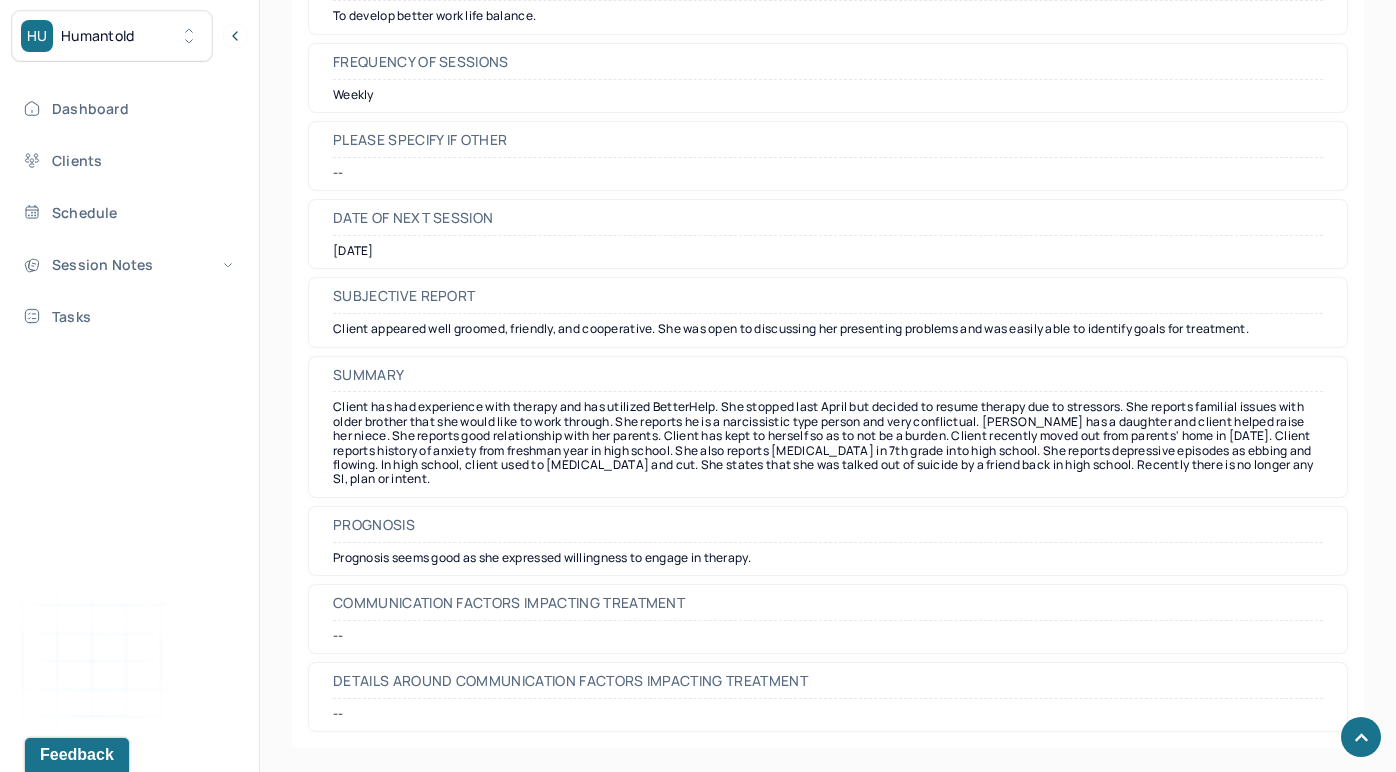 click on "Subjective report Client appeared well groomed, friendly, and cooperative. She was open to discussing her presenting problems and was easily able to identify goals for treatment." at bounding box center [828, 312] 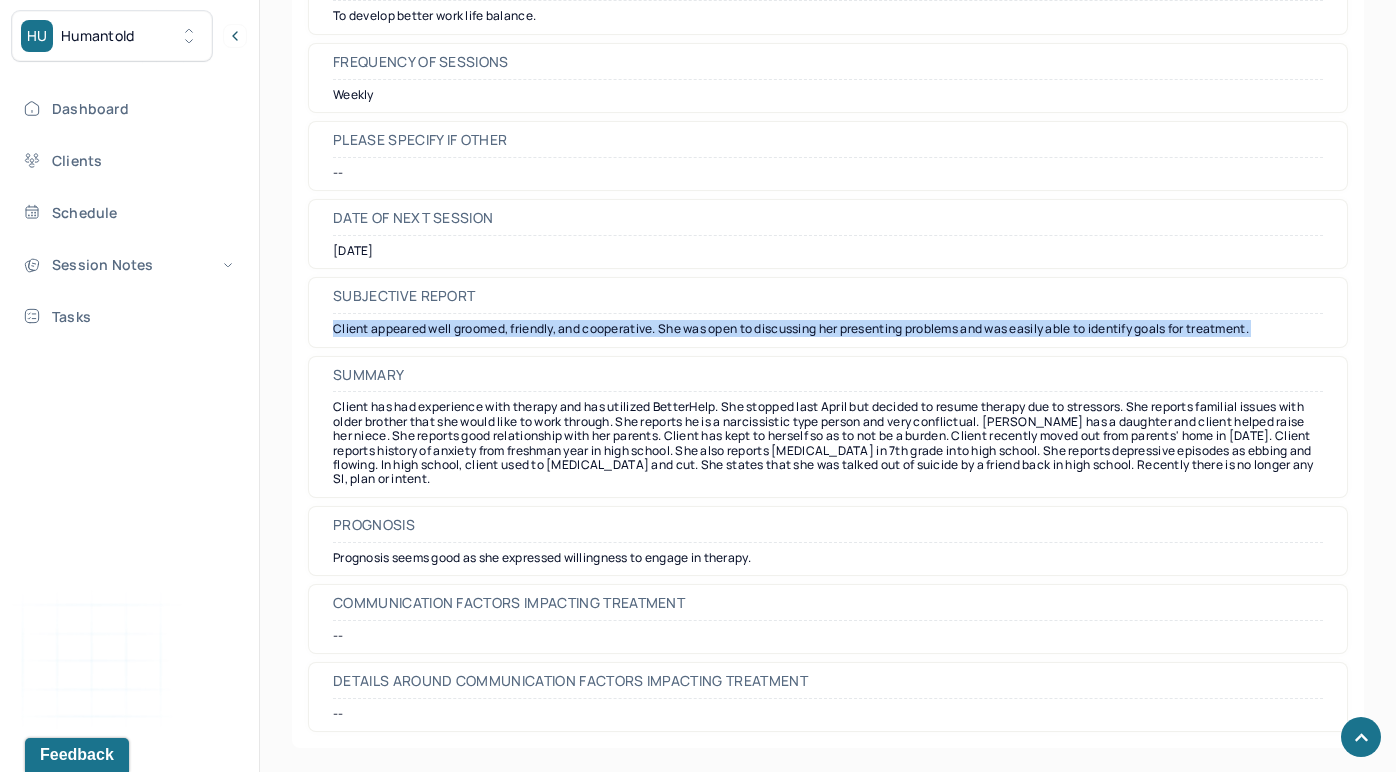 click on "Subjective report Client appeared well groomed, friendly, and cooperative. She was open to discussing her presenting problems and was easily able to identify goals for treatment." at bounding box center [828, 312] 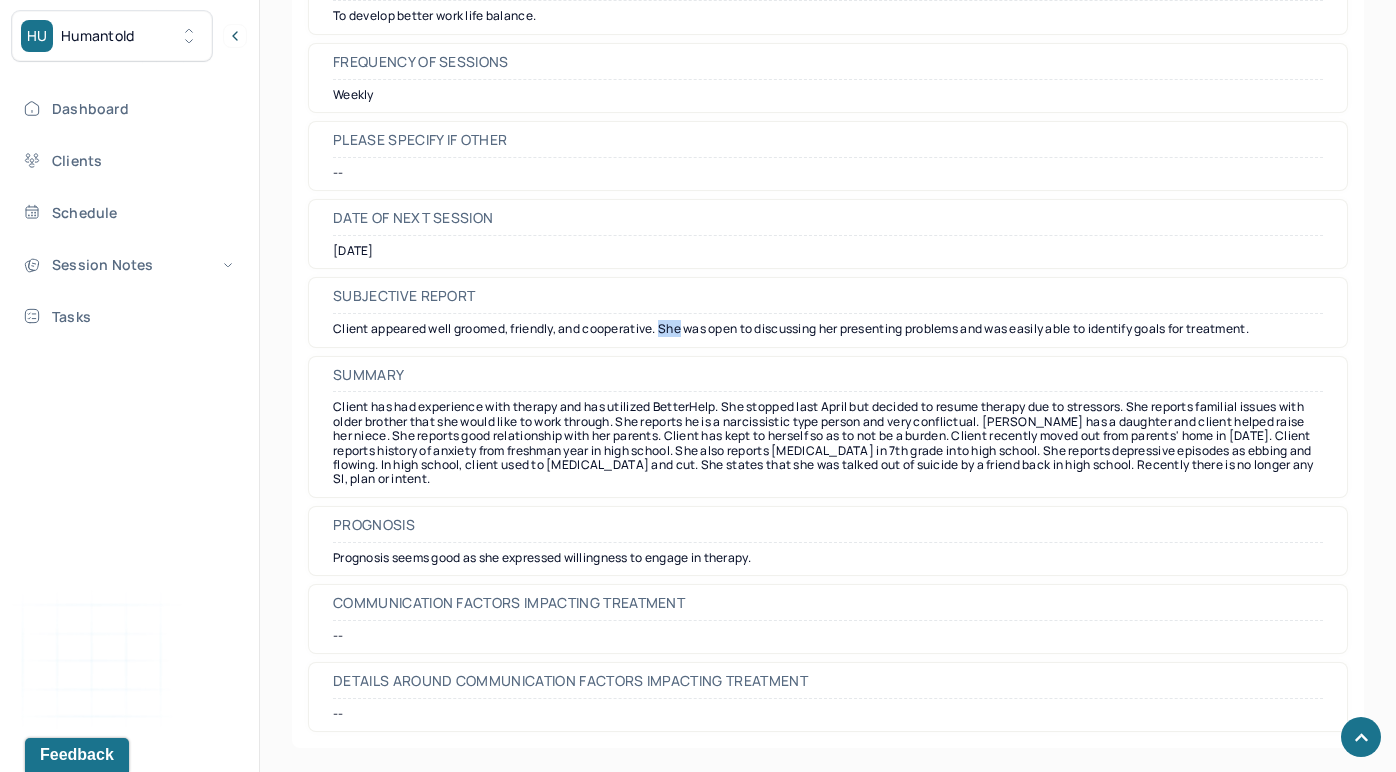 click on "Client appeared well groomed, friendly, and cooperative. She was open to discussing her presenting problems and was easily able to identify goals for treatment." at bounding box center [828, 329] 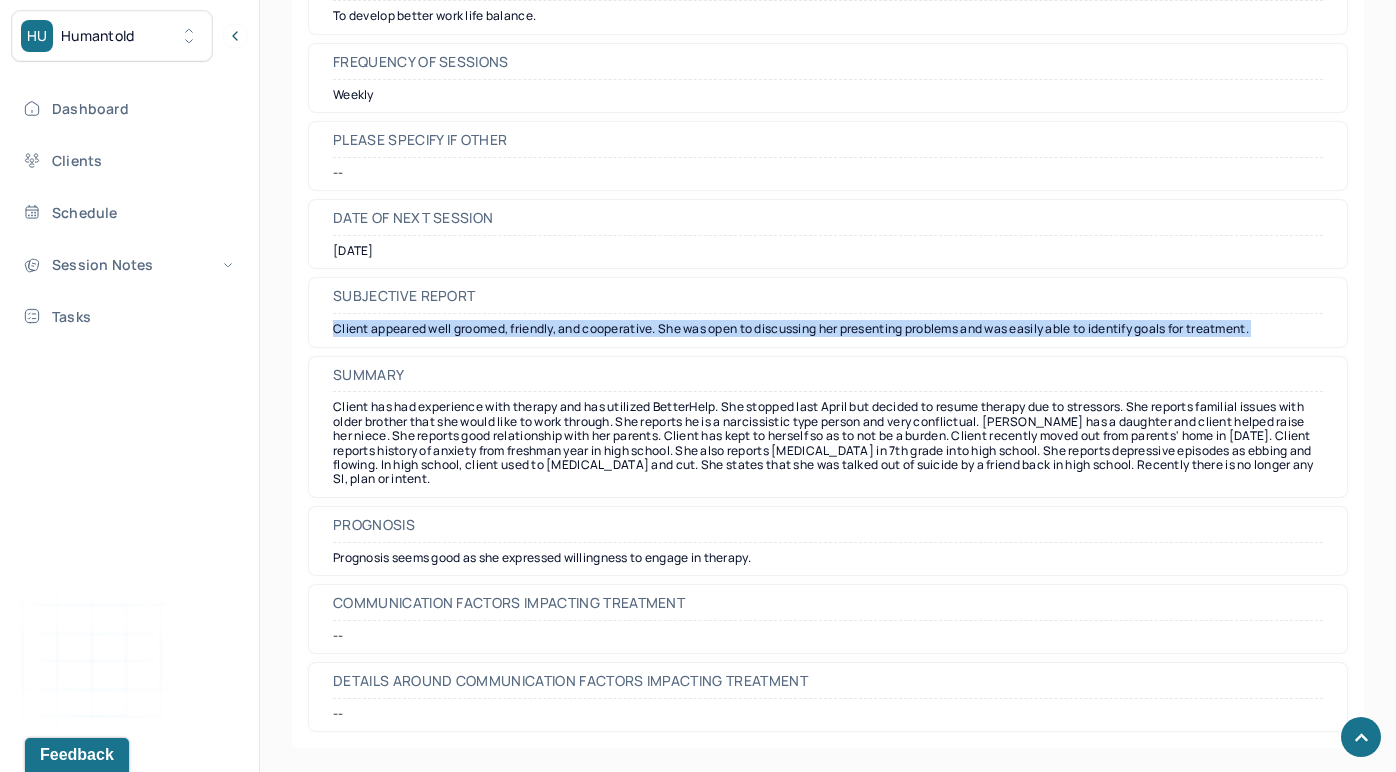 click on "Client appeared well groomed, friendly, and cooperative. She was open to discussing her presenting problems and was easily able to identify goals for treatment." at bounding box center [828, 329] 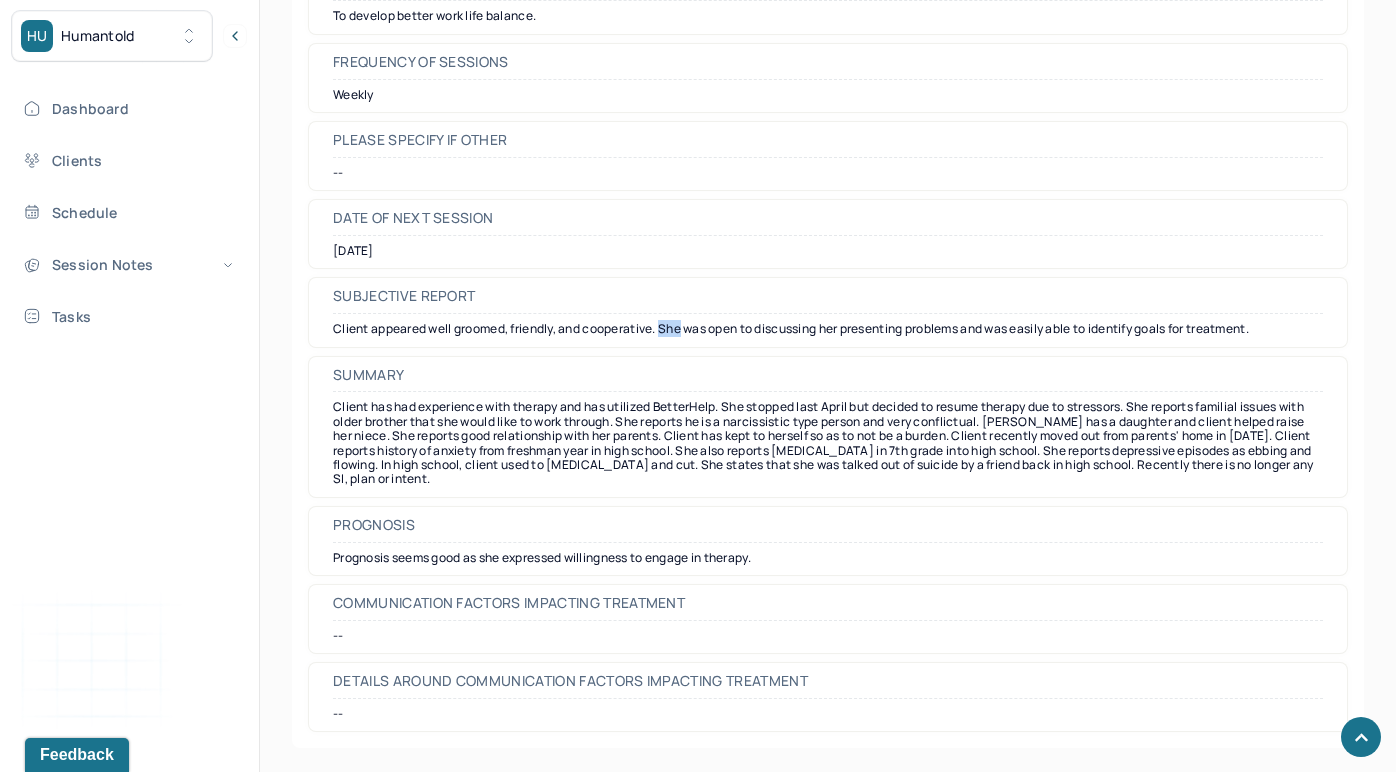 click on "Client appeared well groomed, friendly, and cooperative. She was open to discussing her presenting problems and was easily able to identify goals for treatment." at bounding box center (828, 329) 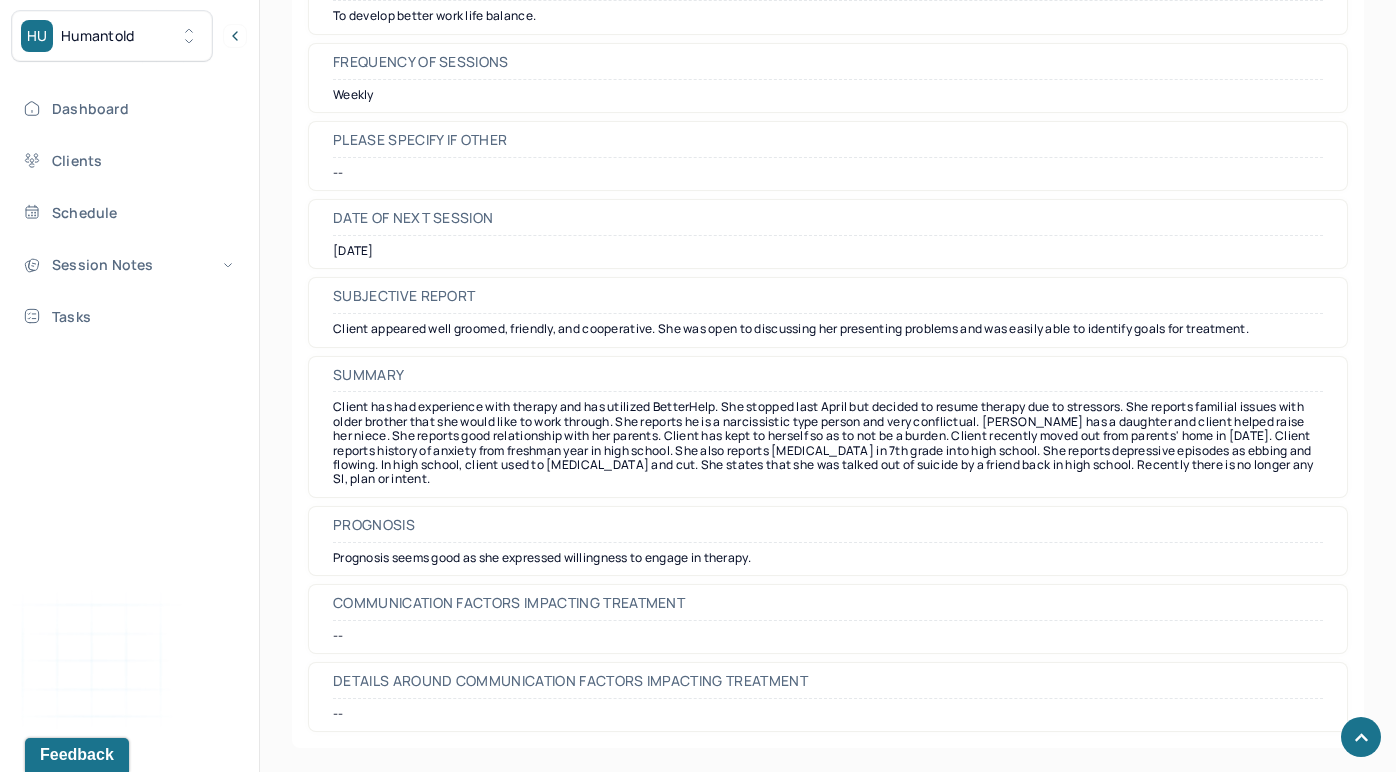 click on "Client appeared well groomed, friendly, and cooperative. She was open to discussing her presenting problems and was easily able to identify goals for treatment." at bounding box center (828, 329) 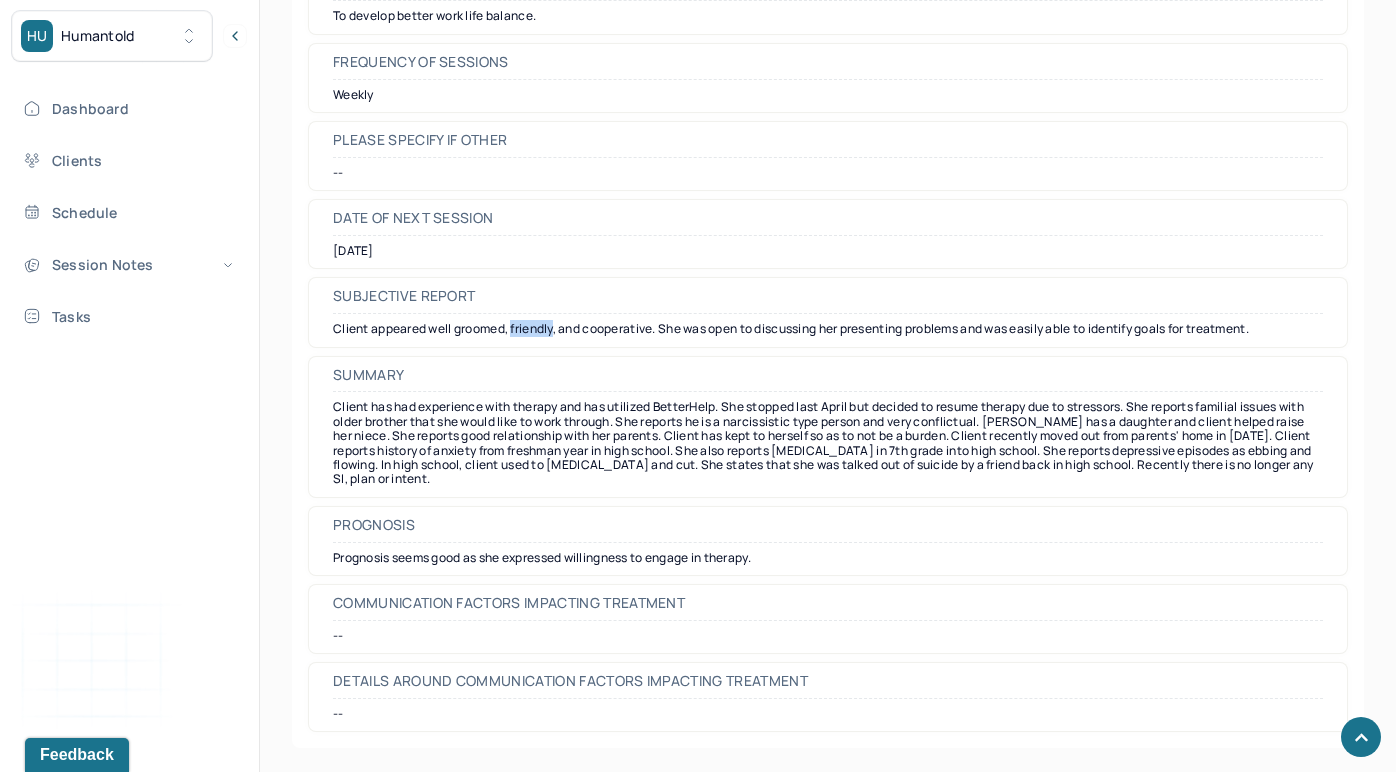 click on "Client appeared well groomed, friendly, and cooperative. She was open to discussing her presenting problems and was easily able to identify goals for treatment." at bounding box center [828, 329] 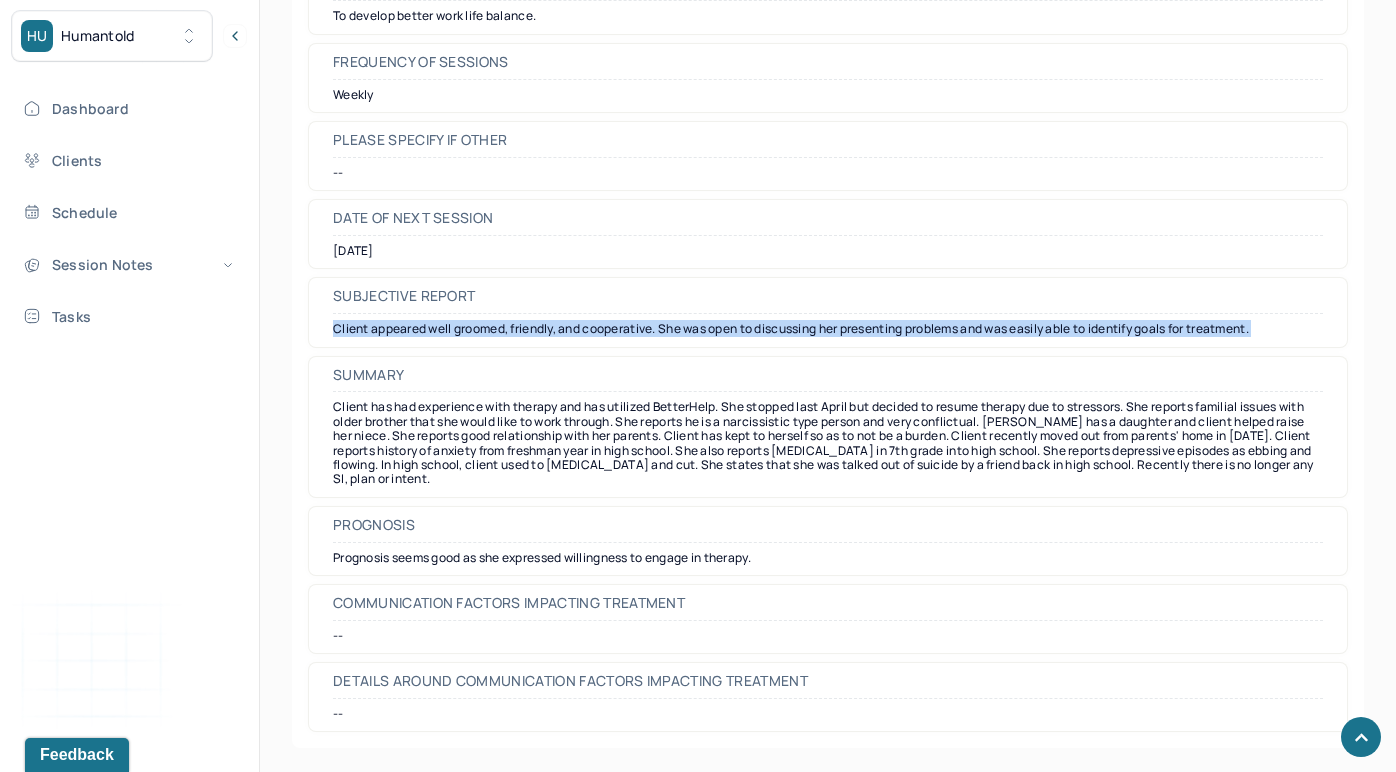 click on "Client appeared well groomed, friendly, and cooperative. She was open to discussing her presenting problems and was easily able to identify goals for treatment." at bounding box center (828, 329) 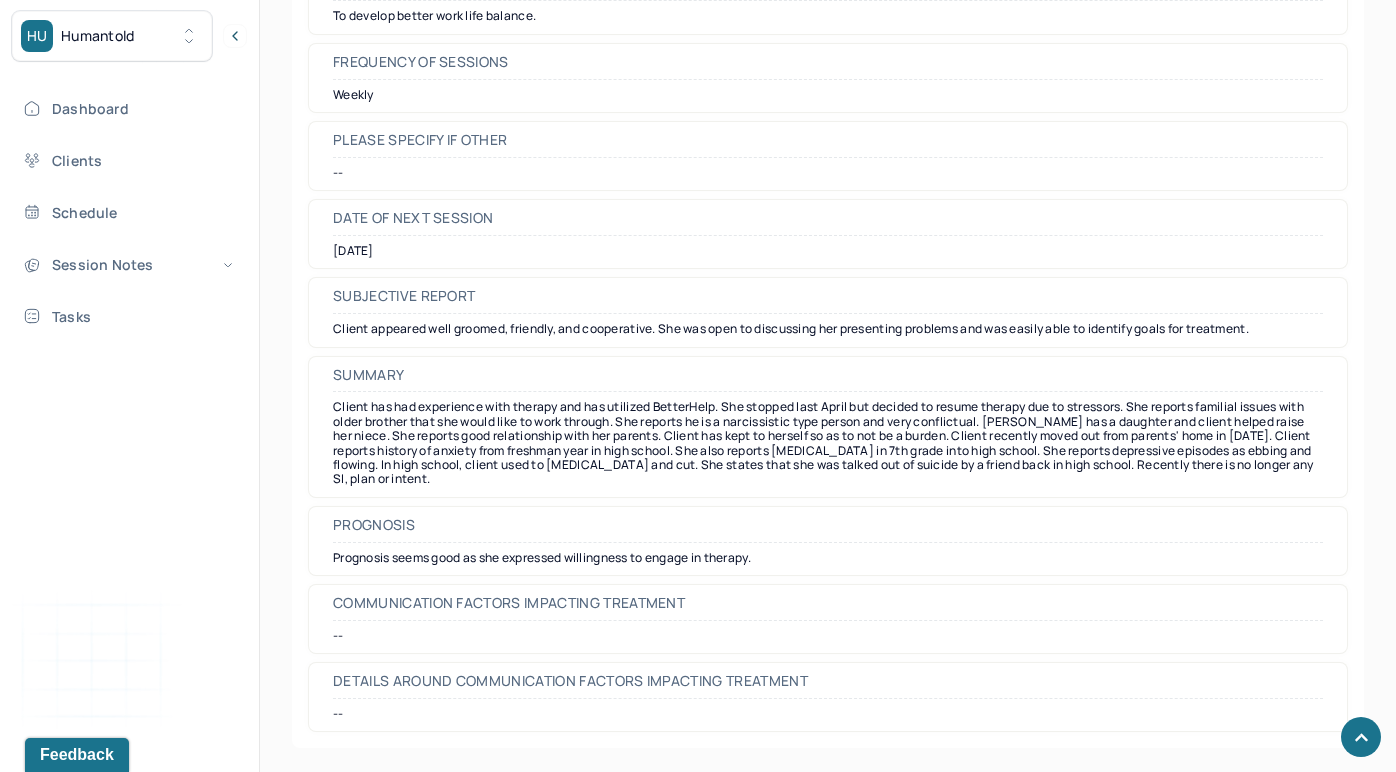 click on "Client has had experience with therapy and has utilized BetterHelp. She stopped last April but decided to resume therapy due to stressors. She reports familial issues with older brother that she would like to work through. She reports he is a narcissistic type person and very conflictual. [PERSON_NAME] has a daughter and client helped raise her niece. She reports good relationship with her parents. Client has kept to herself so as to not be a burden. Client recently moved out from parents' home in [DATE]. Client reports history of anxiety from freshman year in high school. She also reports [MEDICAL_DATA] in 7th grade into high school. She reports depressive episodes as ebbing and flowing. In high school, client used to [MEDICAL_DATA] and cut.  She states that she was talked out of suicide by a friend back in high school. Recently there is no longer any SI, plan or intent." at bounding box center (828, 443) 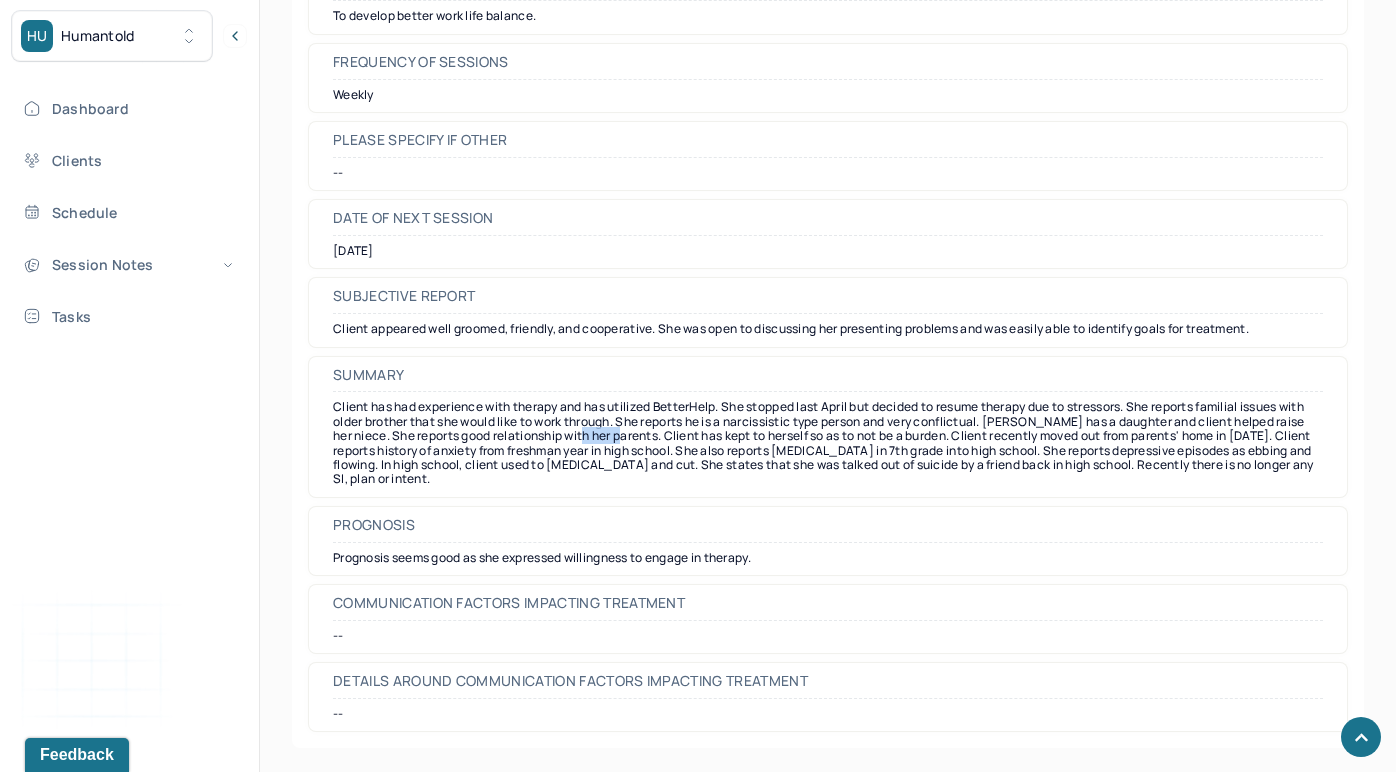 click on "Client has had experience with therapy and has utilized BetterHelp. She stopped last April but decided to resume therapy due to stressors. She reports familial issues with older brother that she would like to work through. She reports he is a narcissistic type person and very conflictual. [PERSON_NAME] has a daughter and client helped raise her niece. She reports good relationship with her parents. Client has kept to herself so as to not be a burden. Client recently moved out from parents' home in [DATE]. Client reports history of anxiety from freshman year in high school. She also reports [MEDICAL_DATA] in 7th grade into high school. She reports depressive episodes as ebbing and flowing. In high school, client used to [MEDICAL_DATA] and cut.  She states that she was talked out of suicide by a friend back in high school. Recently there is no longer any SI, plan or intent." at bounding box center (828, 443) 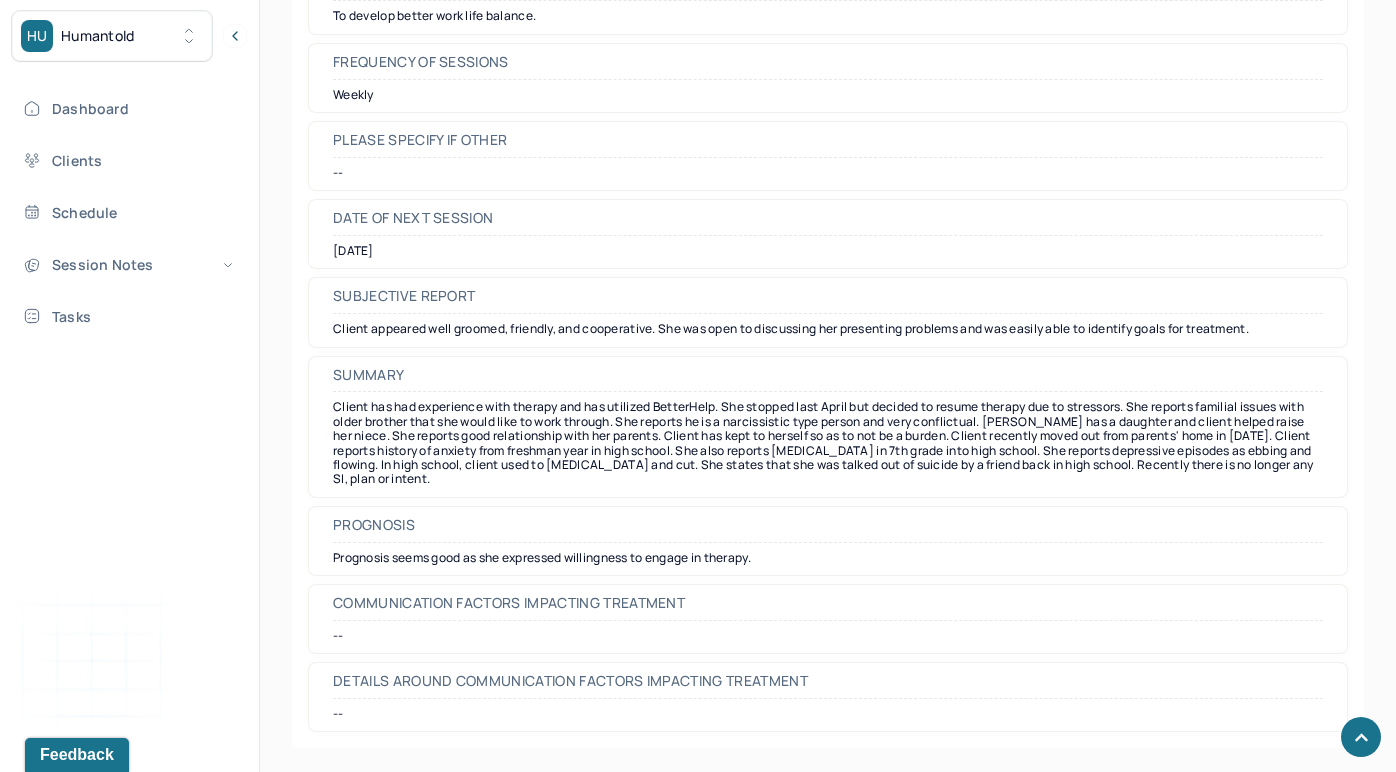 click on "Client has had experience with therapy and has utilized BetterHelp. She stopped last April but decided to resume therapy due to stressors. She reports familial issues with older brother that she would like to work through. She reports he is a narcissistic type person and very conflictual. [PERSON_NAME] has a daughter and client helped raise her niece. She reports good relationship with her parents. Client has kept to herself so as to not be a burden. Client recently moved out from parents' home in [DATE]. Client reports history of anxiety from freshman year in high school. She also reports [MEDICAL_DATA] in 7th grade into high school. She reports depressive episodes as ebbing and flowing. In high school, client used to [MEDICAL_DATA] and cut.  She states that she was talked out of suicide by a friend back in high school. Recently there is no longer any SI, plan or intent." at bounding box center [828, 443] 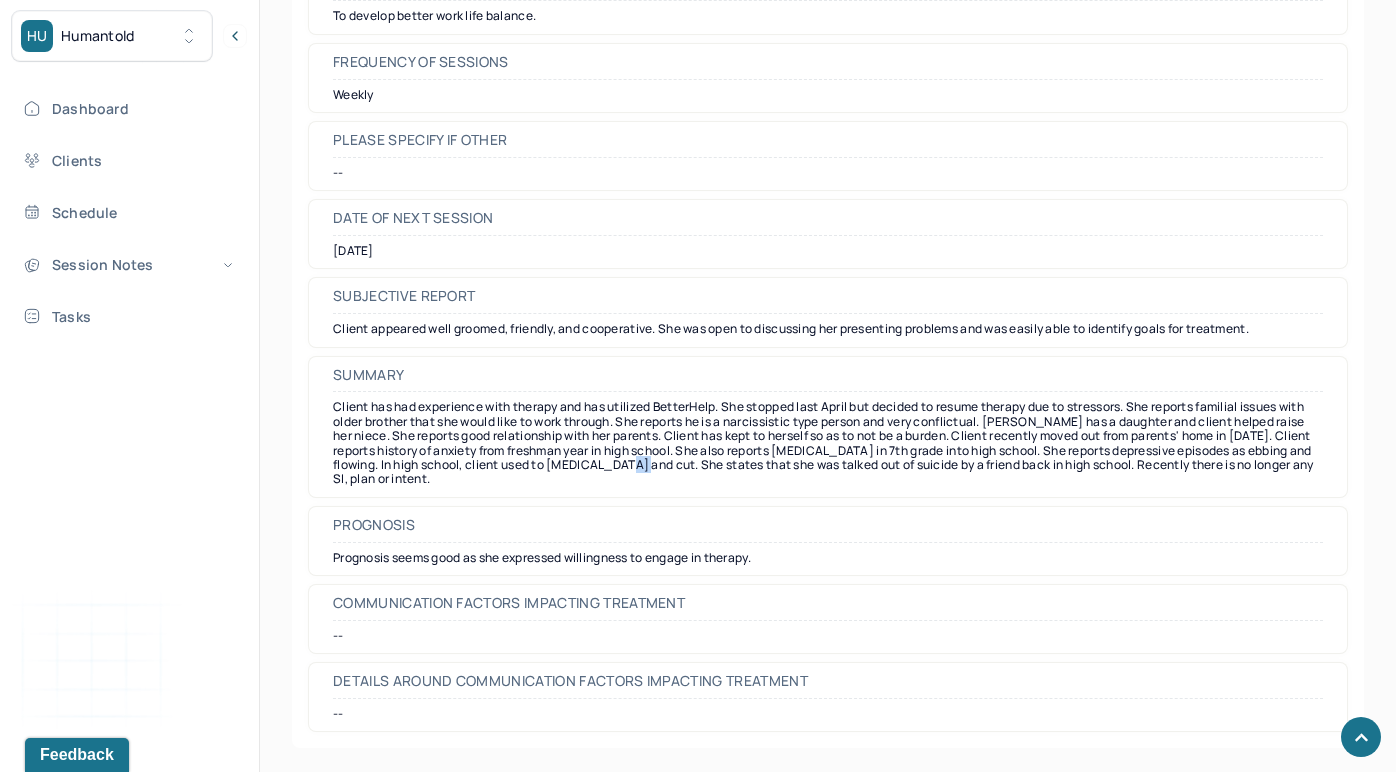 click on "Client has had experience with therapy and has utilized BetterHelp. She stopped last April but decided to resume therapy due to stressors. She reports familial issues with older brother that she would like to work through. She reports he is a narcissistic type person and very conflictual. [PERSON_NAME] has a daughter and client helped raise her niece. She reports good relationship with her parents. Client has kept to herself so as to not be a burden. Client recently moved out from parents' home in [DATE]. Client reports history of anxiety from freshman year in high school. She also reports [MEDICAL_DATA] in 7th grade into high school. She reports depressive episodes as ebbing and flowing. In high school, client used to [MEDICAL_DATA] and cut.  She states that she was talked out of suicide by a friend back in high school. Recently there is no longer any SI, plan or intent." at bounding box center (828, 443) 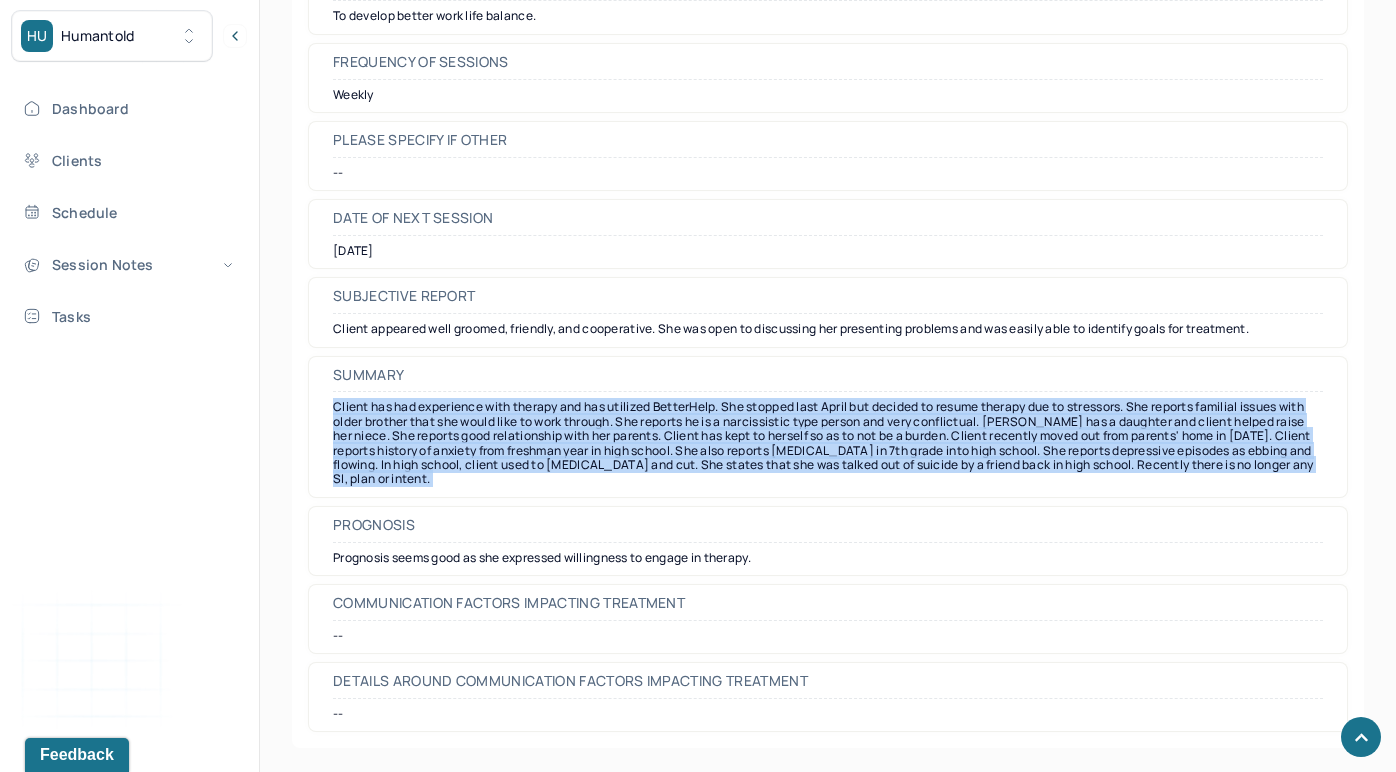 click on "Client has had experience with therapy and has utilized BetterHelp. She stopped last April but decided to resume therapy due to stressors. She reports familial issues with older brother that she would like to work through. She reports he is a narcissistic type person and very conflictual. [PERSON_NAME] has a daughter and client helped raise her niece. She reports good relationship with her parents. Client has kept to herself so as to not be a burden. Client recently moved out from parents' home in [DATE]. Client reports history of anxiety from freshman year in high school. She also reports [MEDICAL_DATA] in 7th grade into high school. She reports depressive episodes as ebbing and flowing. In high school, client used to [MEDICAL_DATA] and cut.  She states that she was talked out of suicide by a friend back in high school. Recently there is no longer any SI, plan or intent." at bounding box center (828, 443) 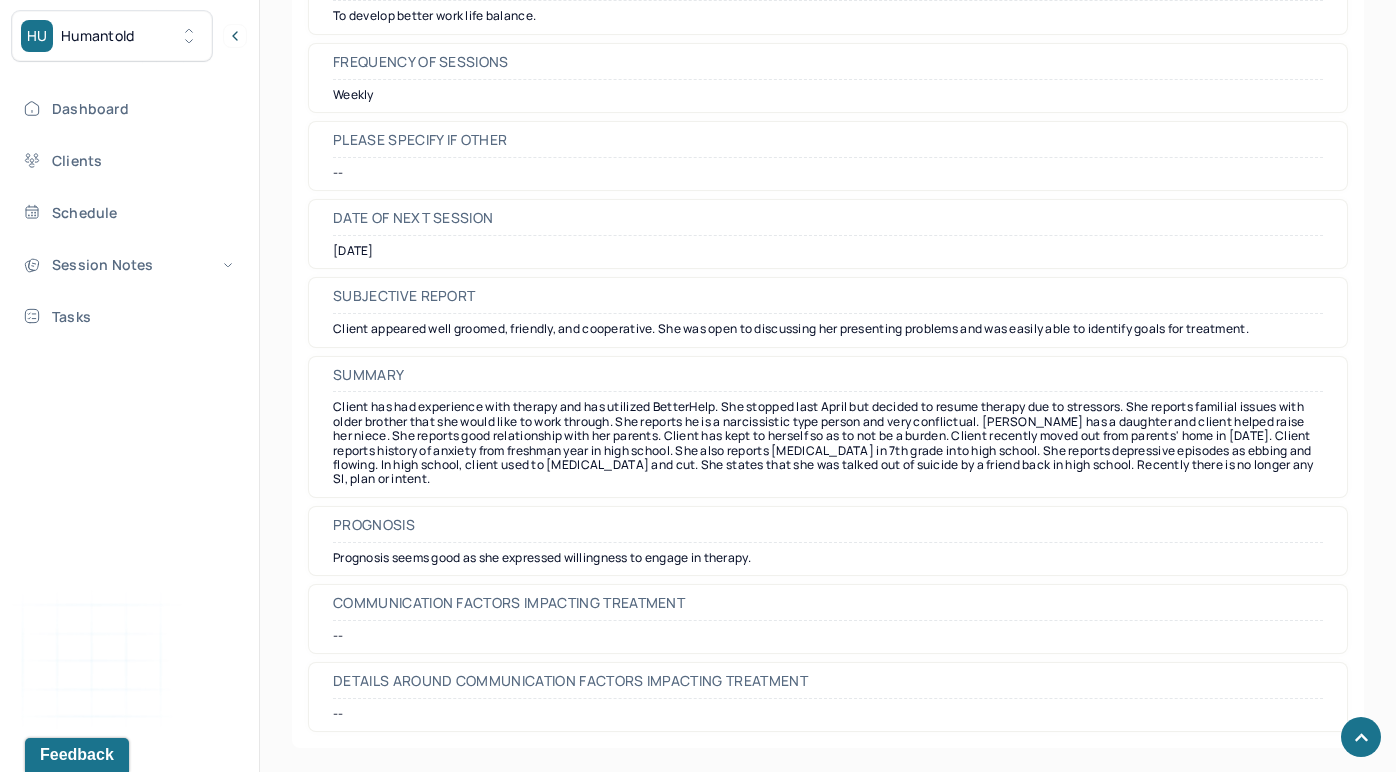 click on "Prognosis seems good as she expressed willingness to engage in therapy." at bounding box center (828, 558) 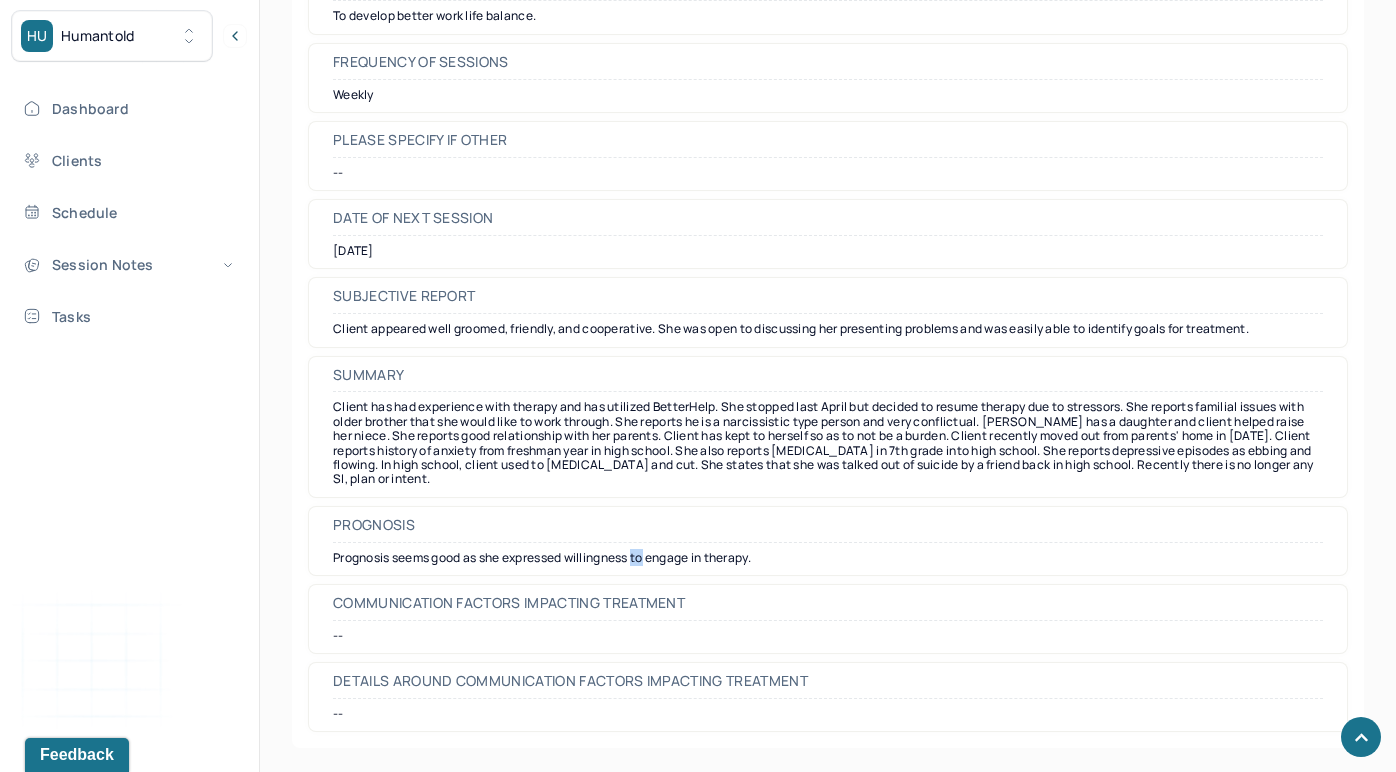 click on "Prognosis seems good as she expressed willingness to engage in therapy." at bounding box center [828, 558] 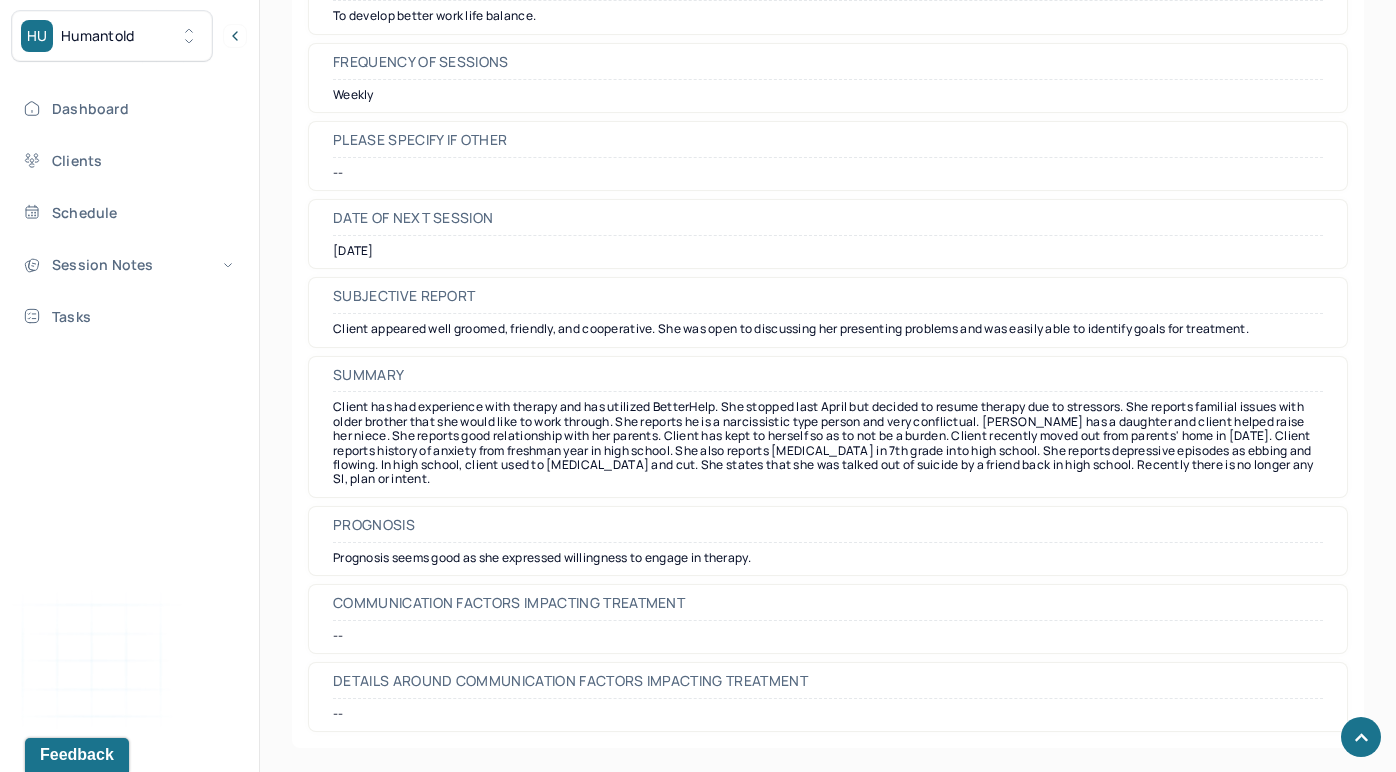 click on "Prognosis seems good as she expressed willingness to engage in therapy." at bounding box center [828, 558] 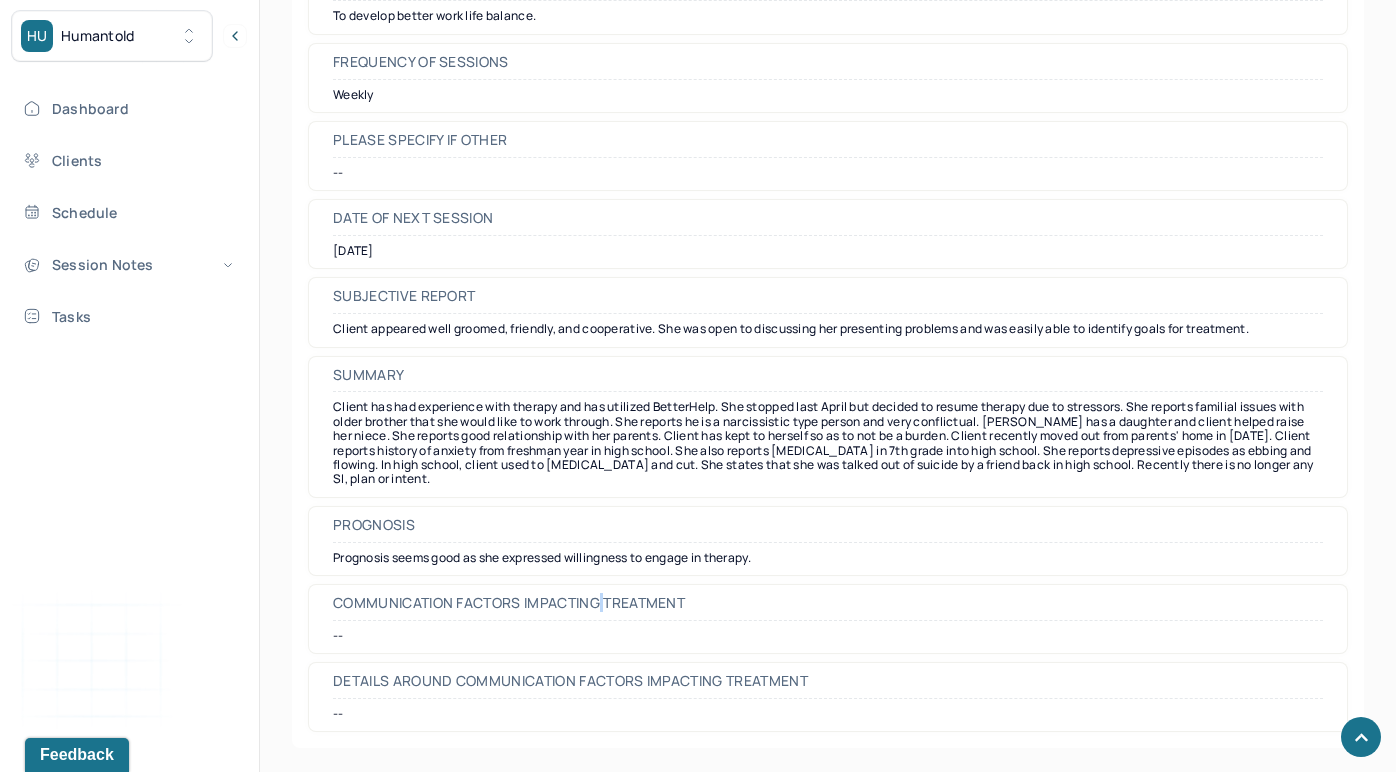 click on "Communication Factors impacting treatment" at bounding box center [509, 603] 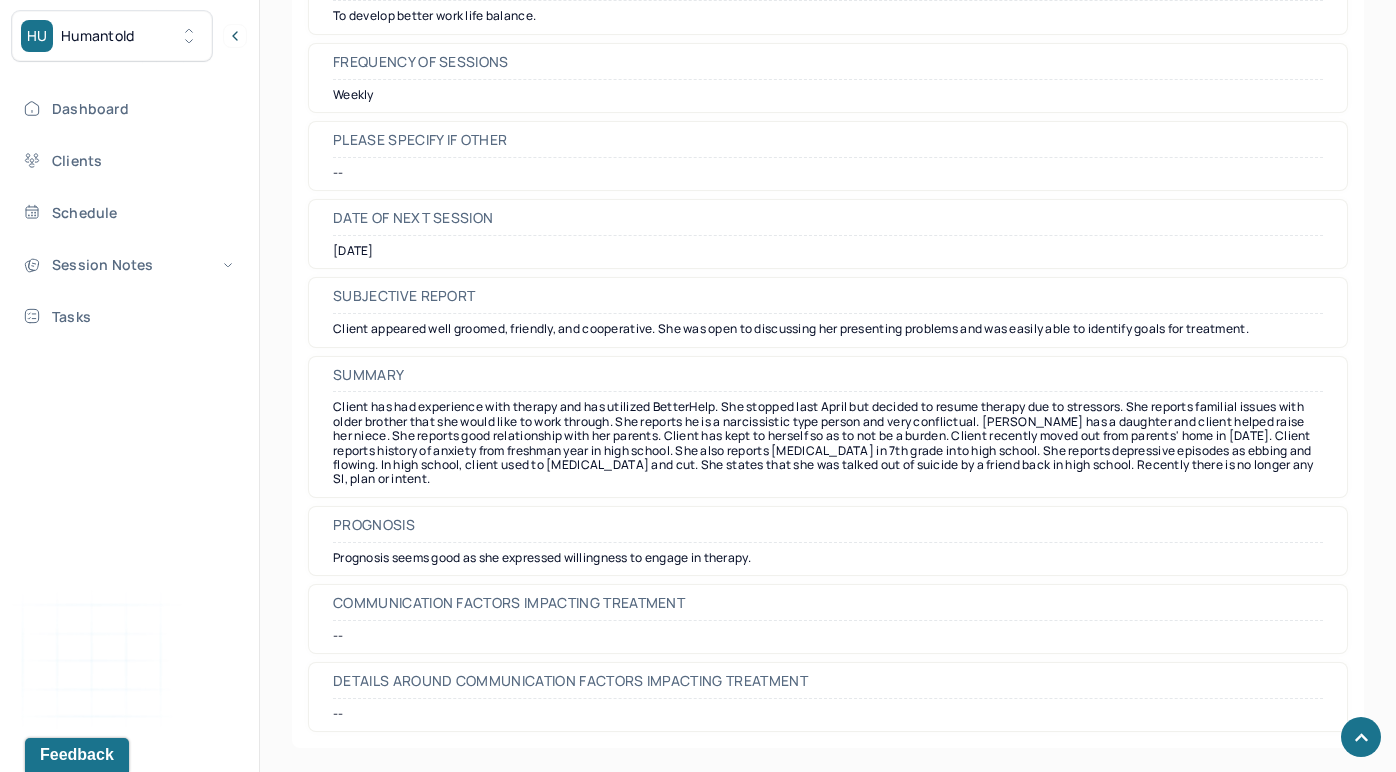 click on "Communication Factors impacting treatment" at bounding box center (509, 603) 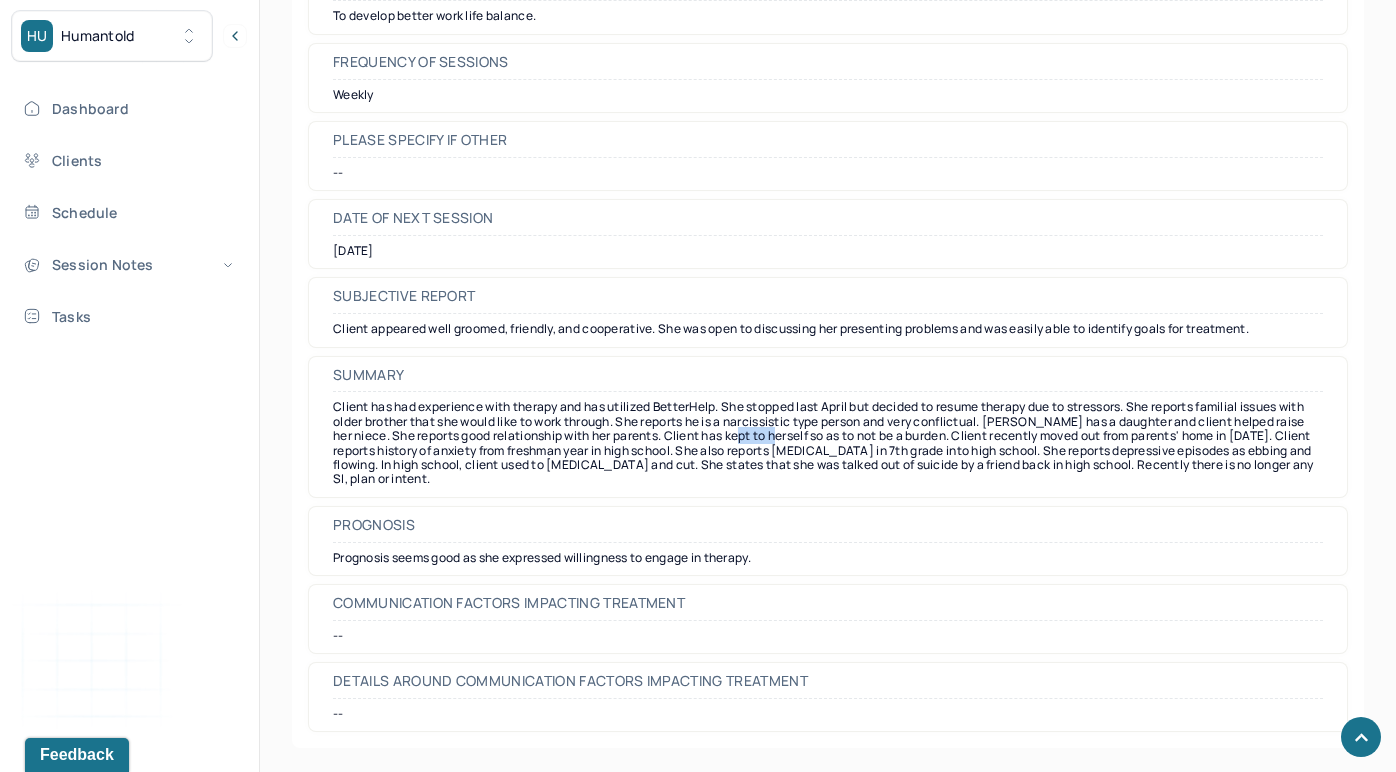 click on "Client has had experience with therapy and has utilized BetterHelp. She stopped last April but decided to resume therapy due to stressors. She reports familial issues with older brother that she would like to work through. She reports he is a narcissistic type person and very conflictual. [PERSON_NAME] has a daughter and client helped raise her niece. She reports good relationship with her parents. Client has kept to herself so as to not be a burden. Client recently moved out from parents' home in [DATE]. Client reports history of anxiety from freshman year in high school. She also reports [MEDICAL_DATA] in 7th grade into high school. She reports depressive episodes as ebbing and flowing. In high school, client used to [MEDICAL_DATA] and cut.  She states that she was talked out of suicide by a friend back in high school. Recently there is no longer any SI, plan or intent." at bounding box center [828, 443] 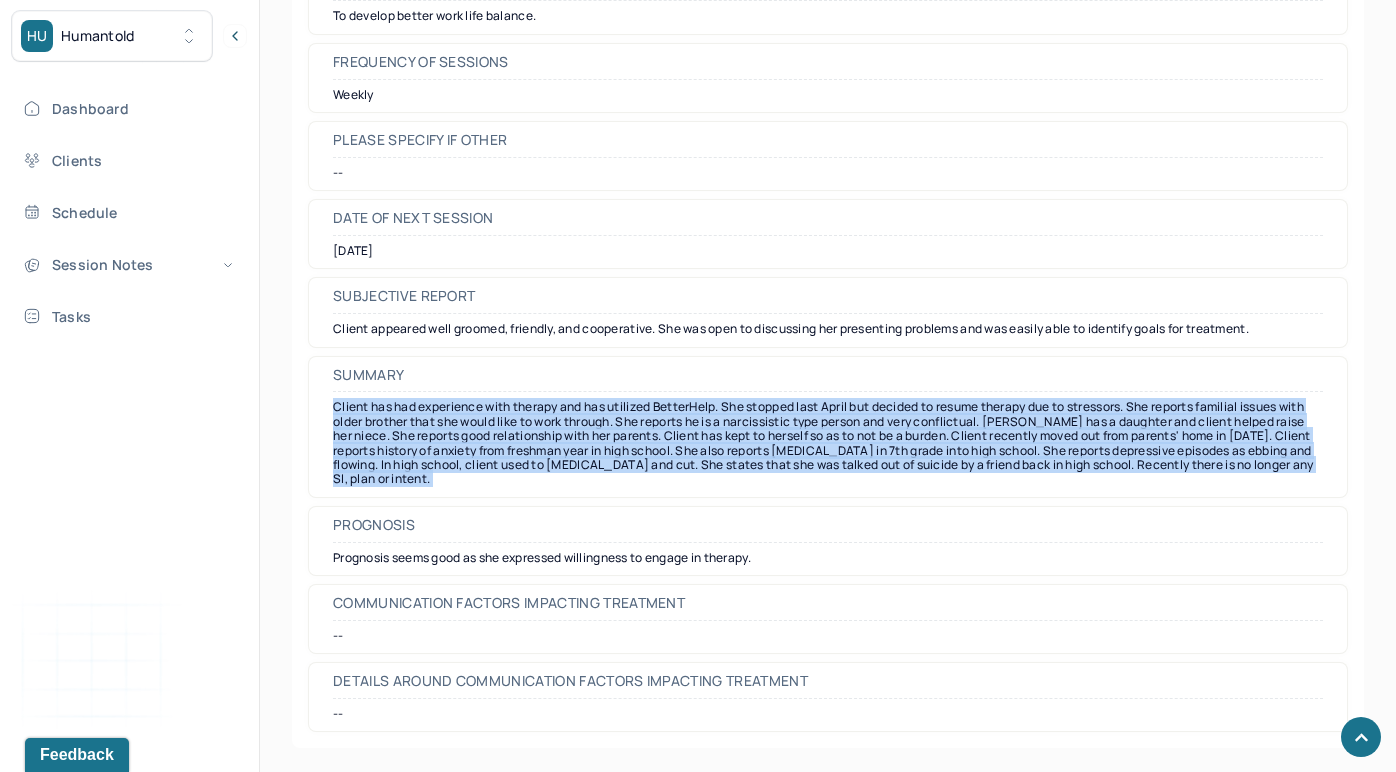 click on "Client has had experience with therapy and has utilized BetterHelp. She stopped last April but decided to resume therapy due to stressors. She reports familial issues with older brother that she would like to work through. She reports he is a narcissistic type person and very conflictual. [PERSON_NAME] has a daughter and client helped raise her niece. She reports good relationship with her parents. Client has kept to herself so as to not be a burden. Client recently moved out from parents' home in [DATE]. Client reports history of anxiety from freshman year in high school. She also reports [MEDICAL_DATA] in 7th grade into high school. She reports depressive episodes as ebbing and flowing. In high school, client used to [MEDICAL_DATA] and cut.  She states that she was talked out of suicide by a friend back in high school. Recently there is no longer any SI, plan or intent." at bounding box center [828, 443] 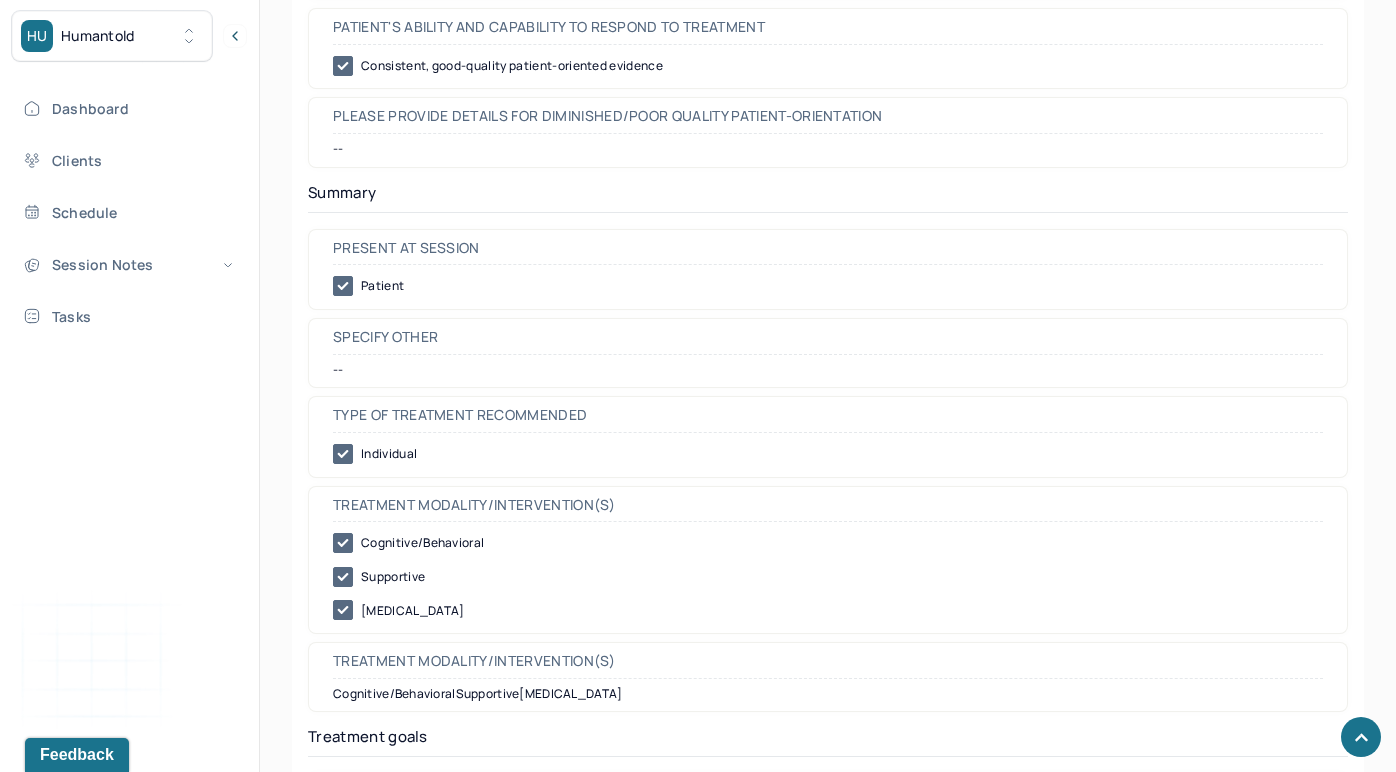 scroll, scrollTop: 8432, scrollLeft: 0, axis: vertical 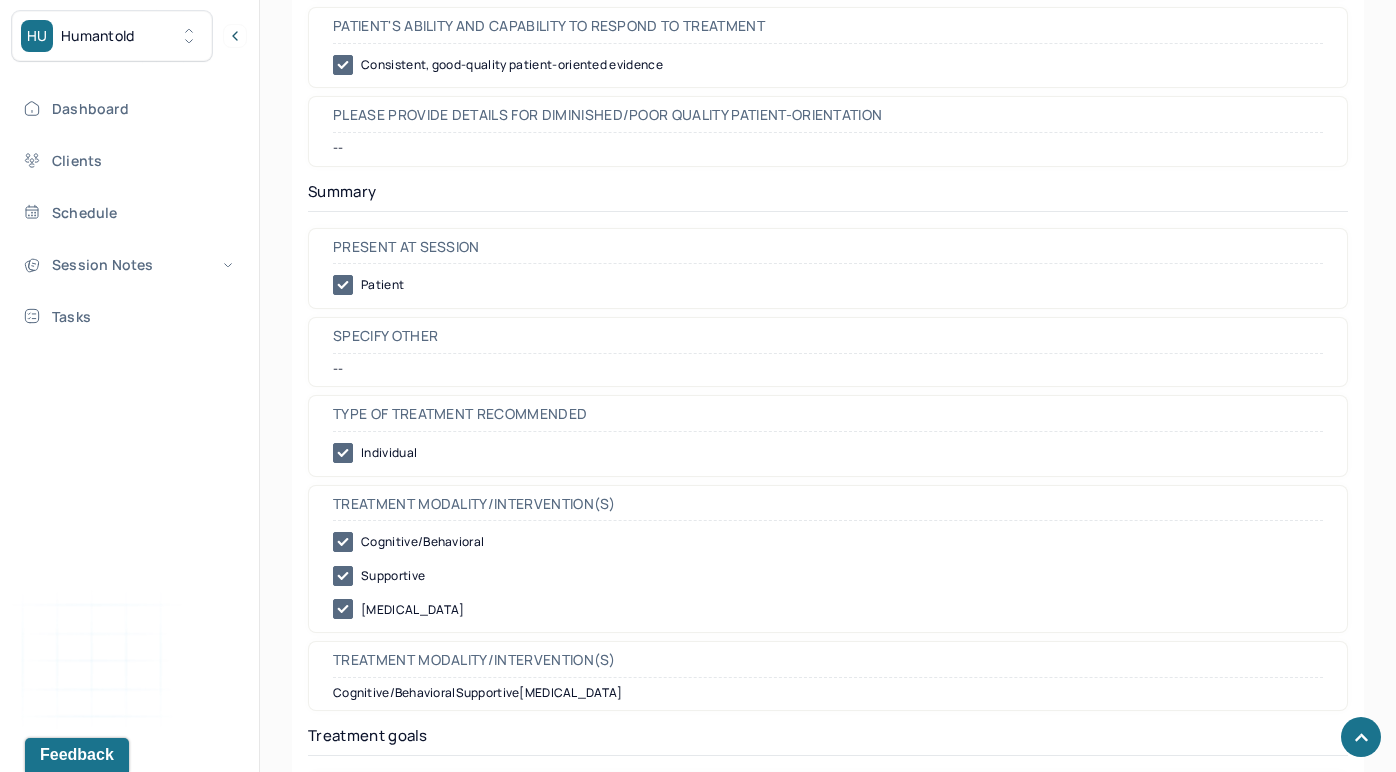 click on "Present at session" at bounding box center [406, 247] 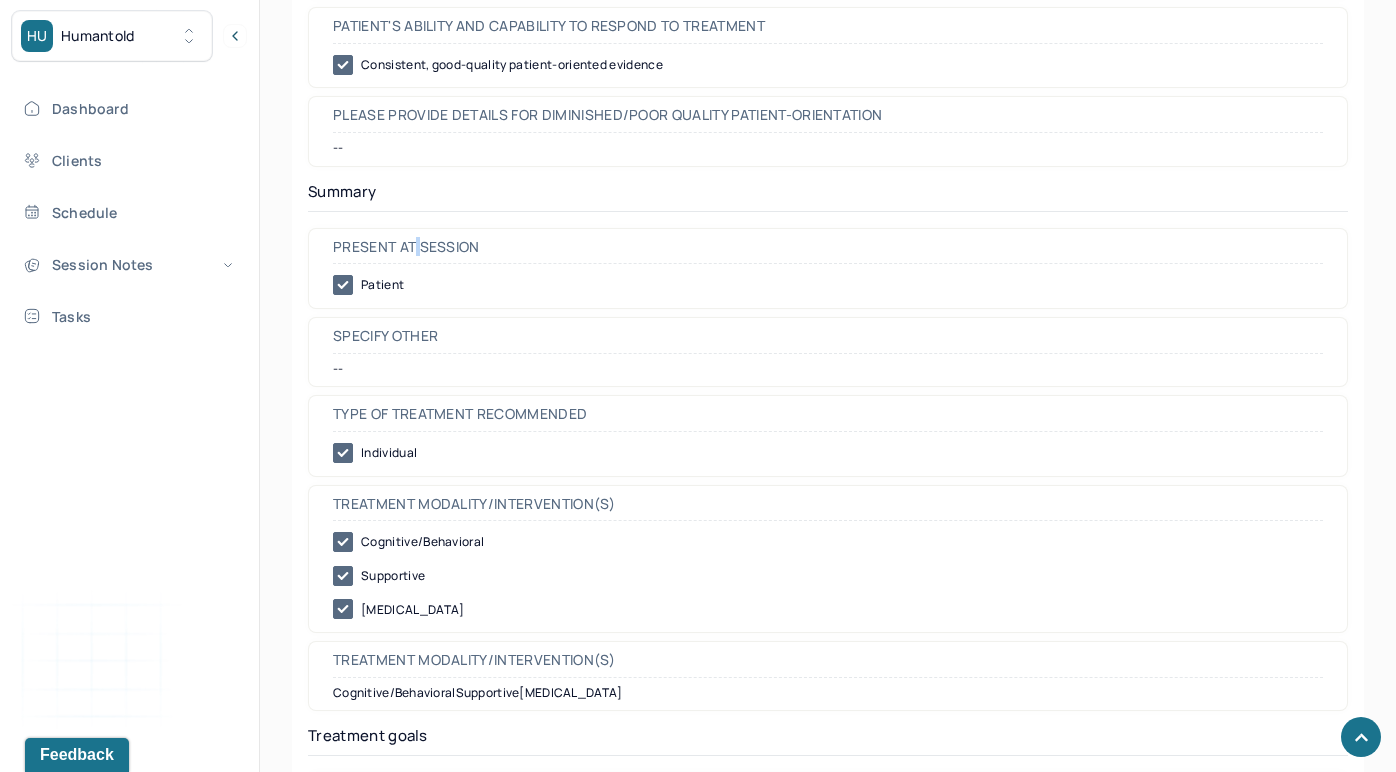 click on "Present at session" at bounding box center [406, 247] 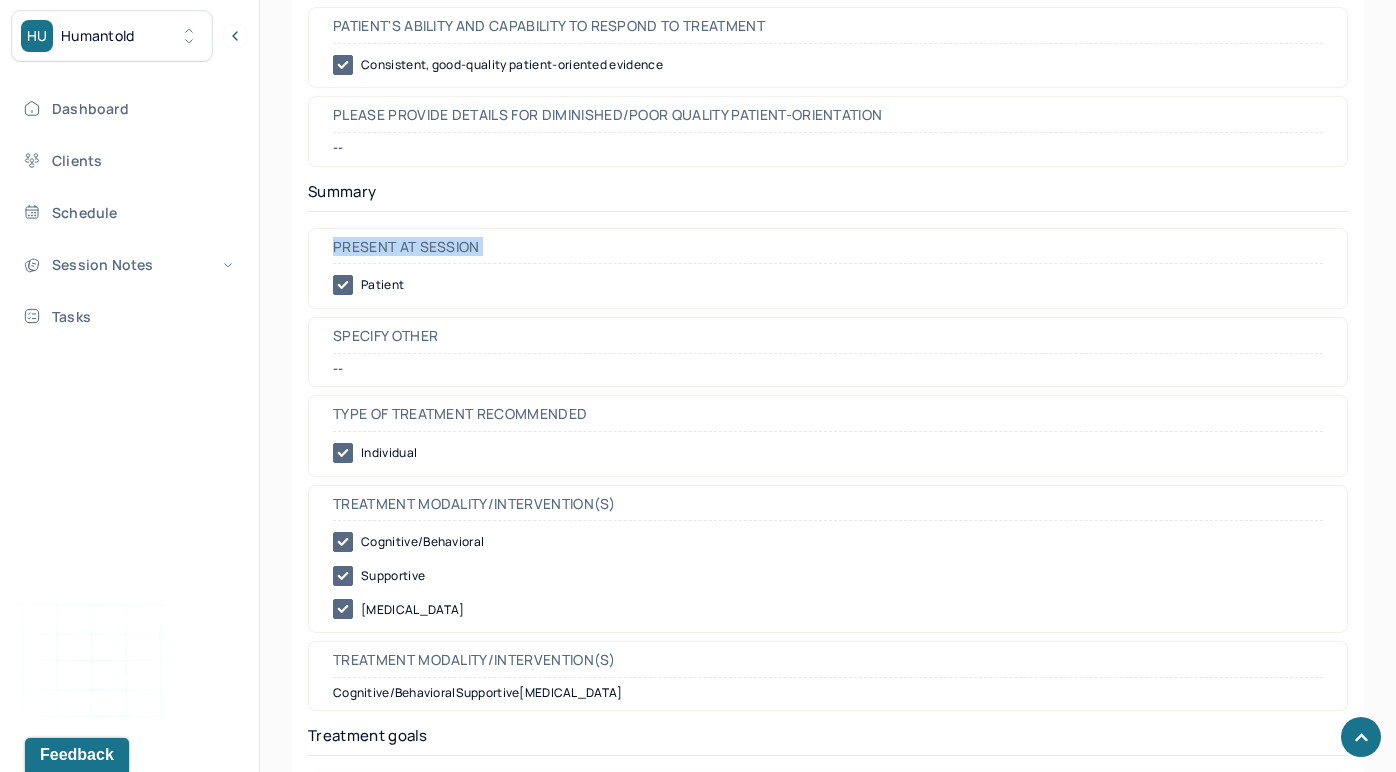click on "Present at session" at bounding box center [406, 247] 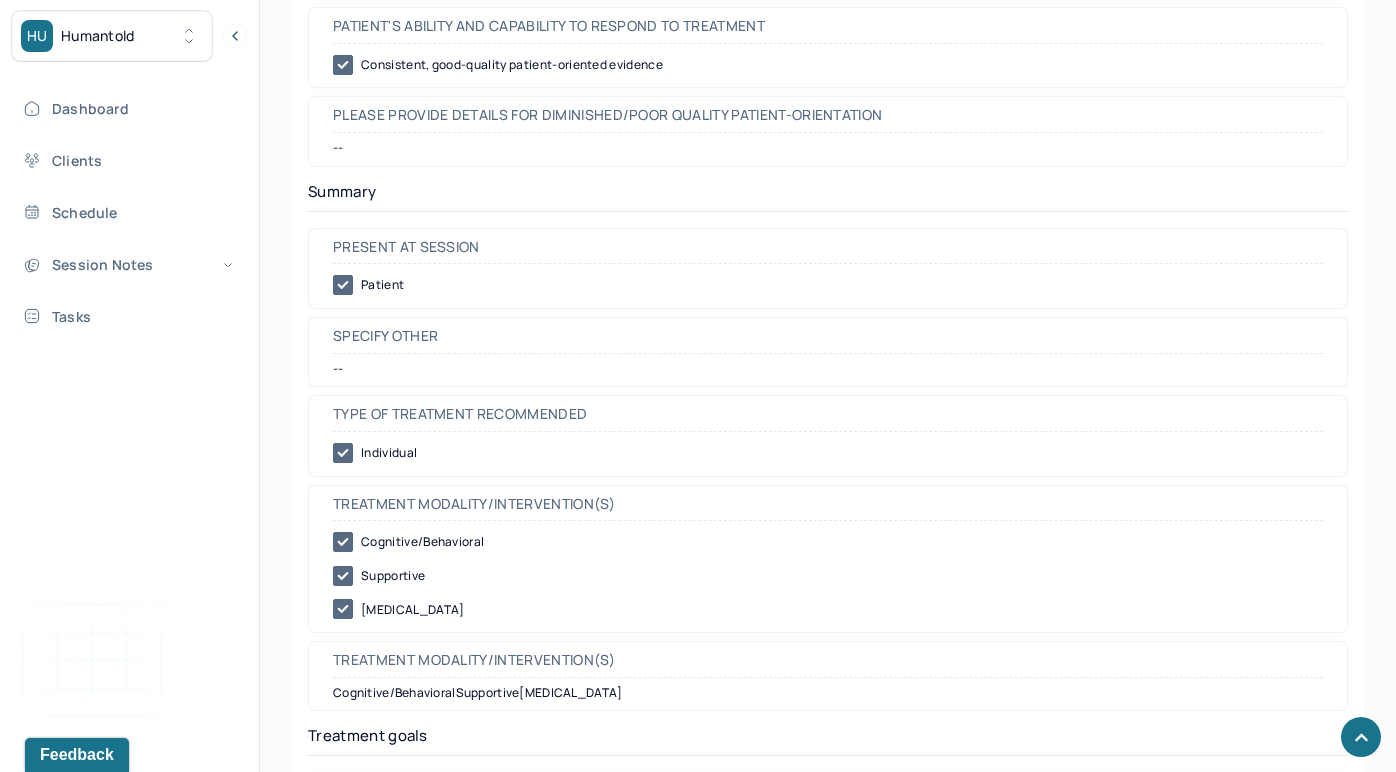 click on "Patient" at bounding box center [828, 285] 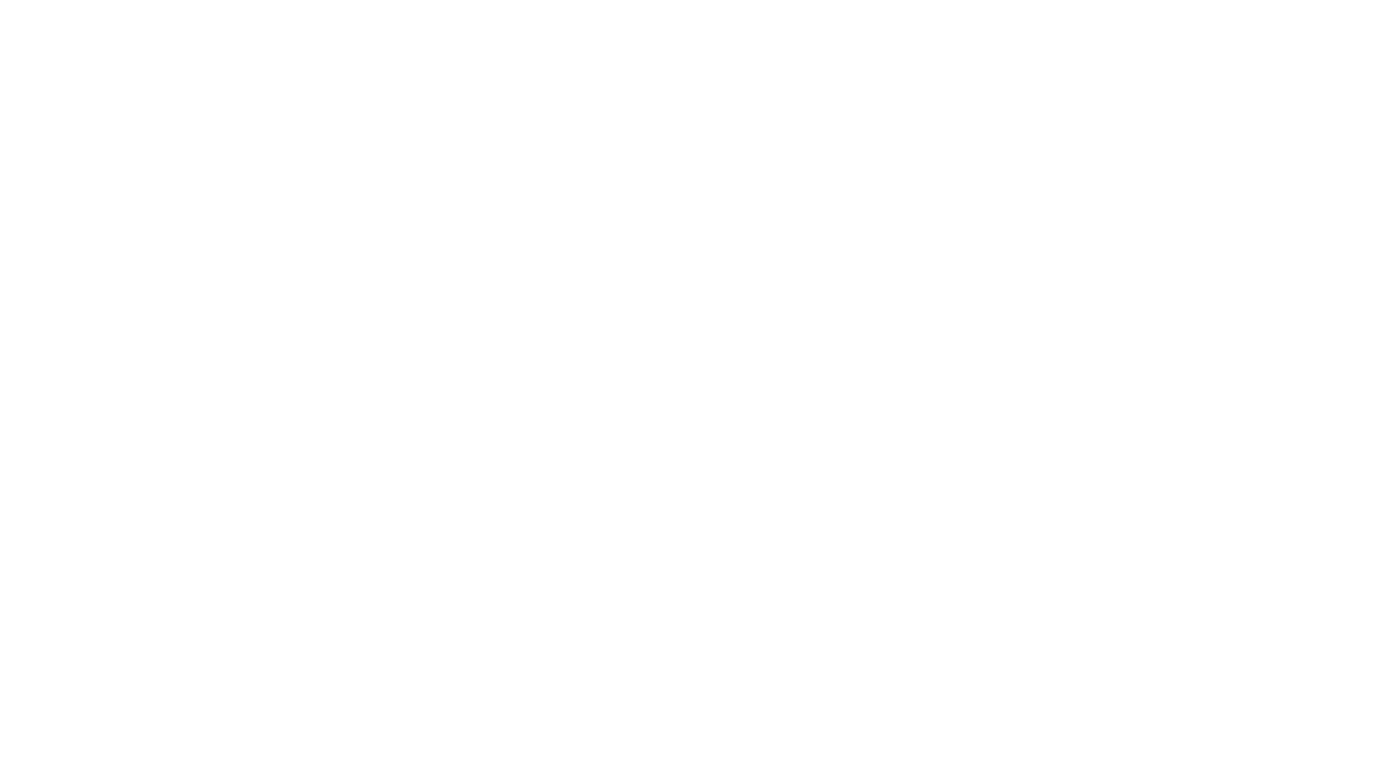 scroll, scrollTop: 0, scrollLeft: 0, axis: both 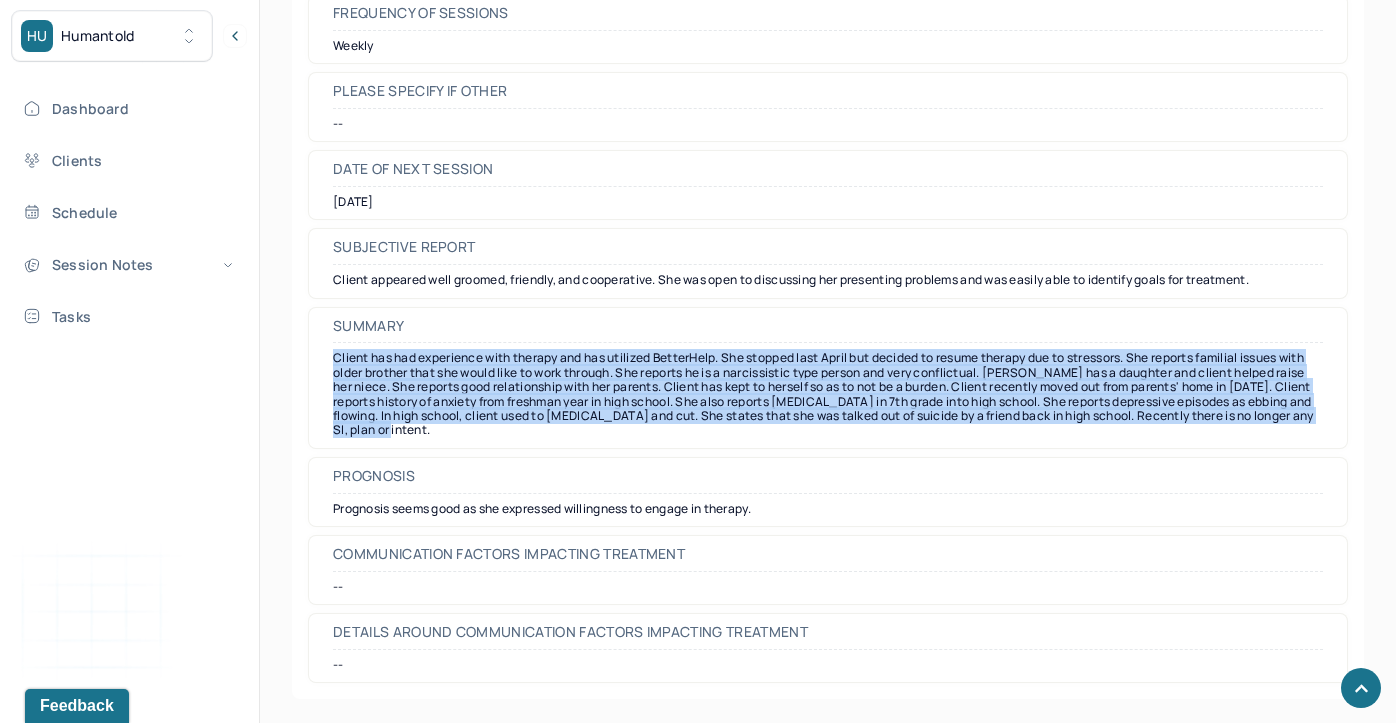 drag, startPoint x: 503, startPoint y: 432, endPoint x: 333, endPoint y: 350, distance: 188.74321 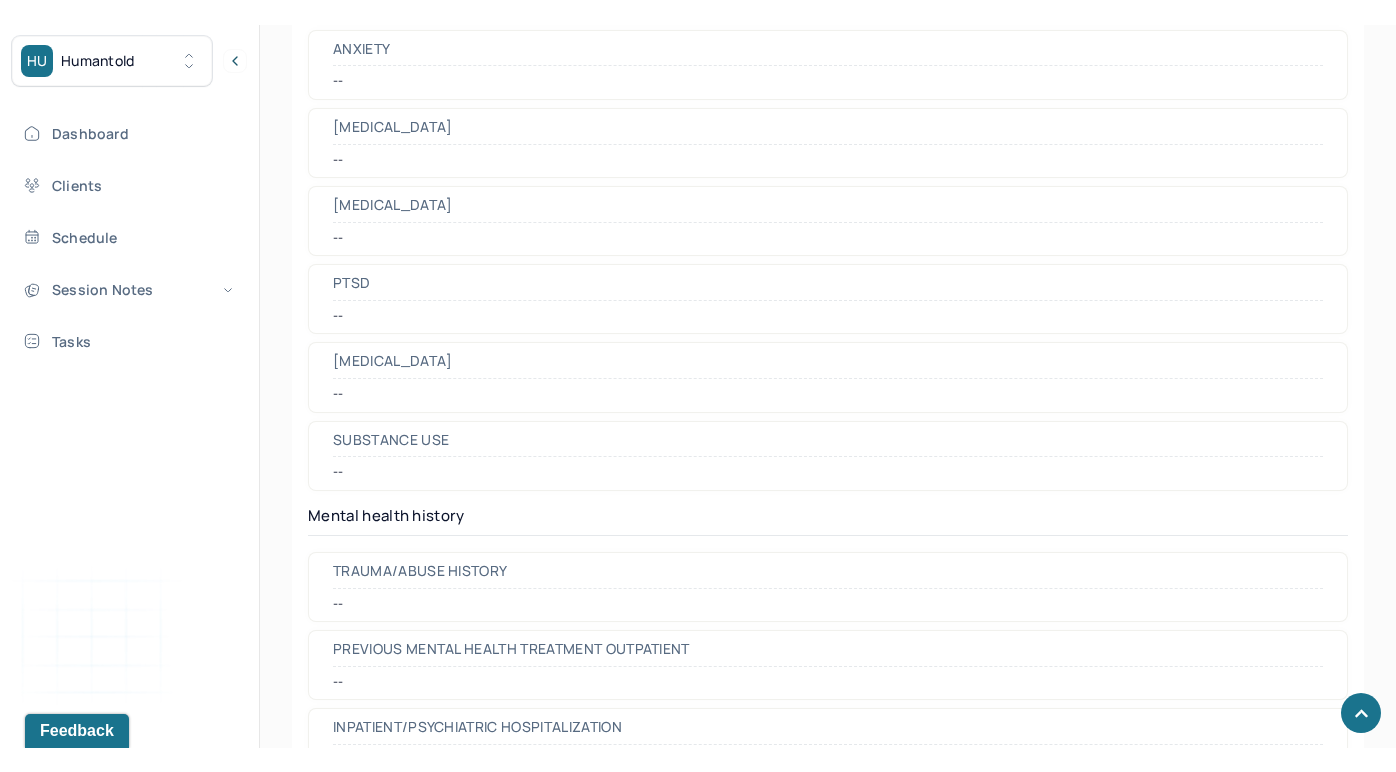 scroll, scrollTop: 4947, scrollLeft: 0, axis: vertical 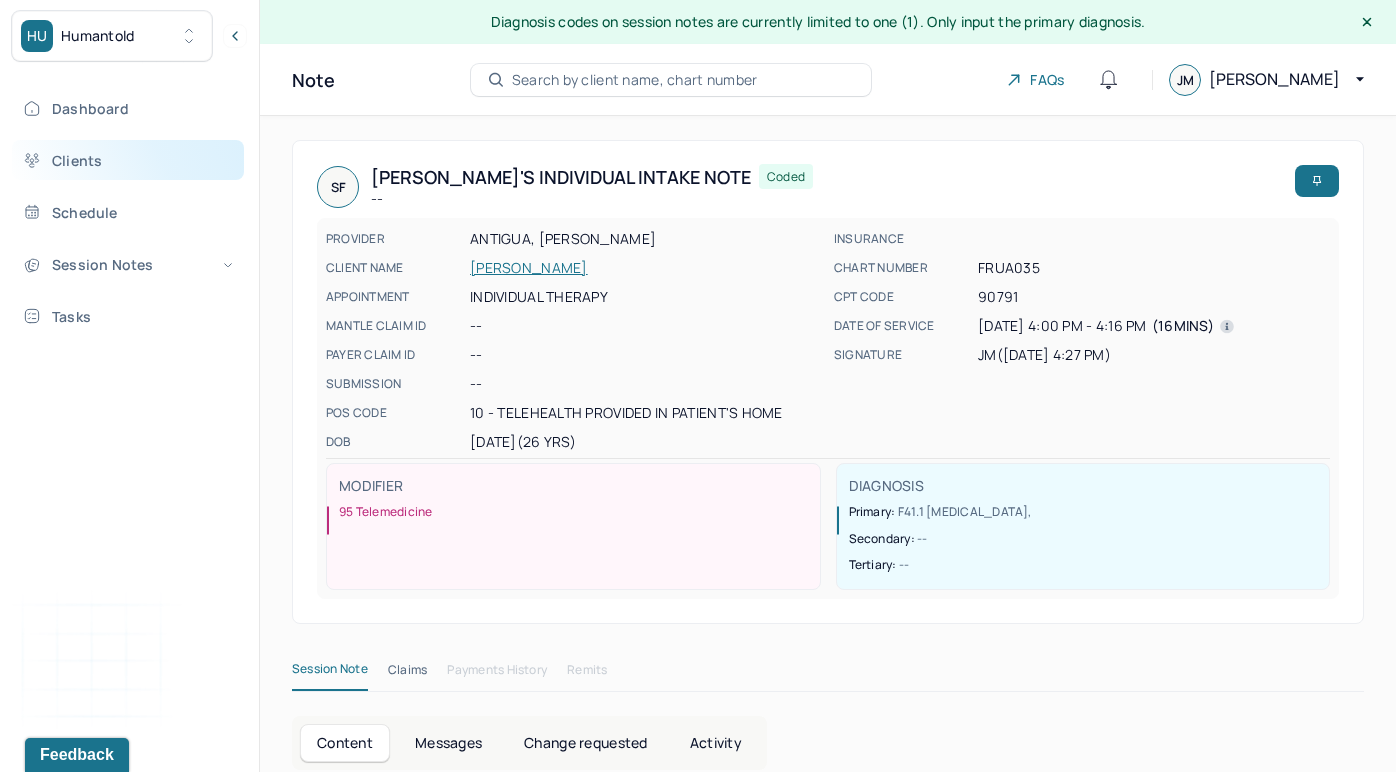 click on "Clients" at bounding box center (128, 160) 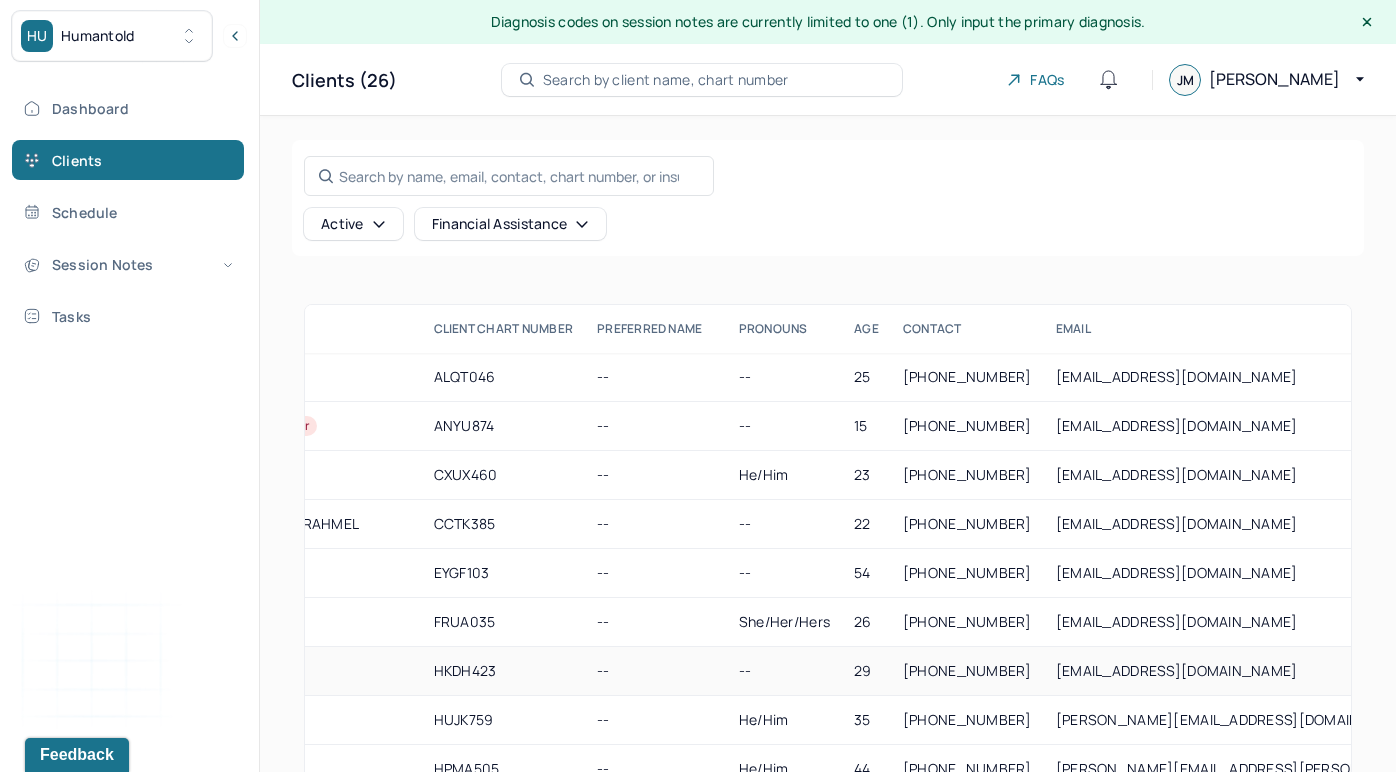 scroll, scrollTop: 0, scrollLeft: 0, axis: both 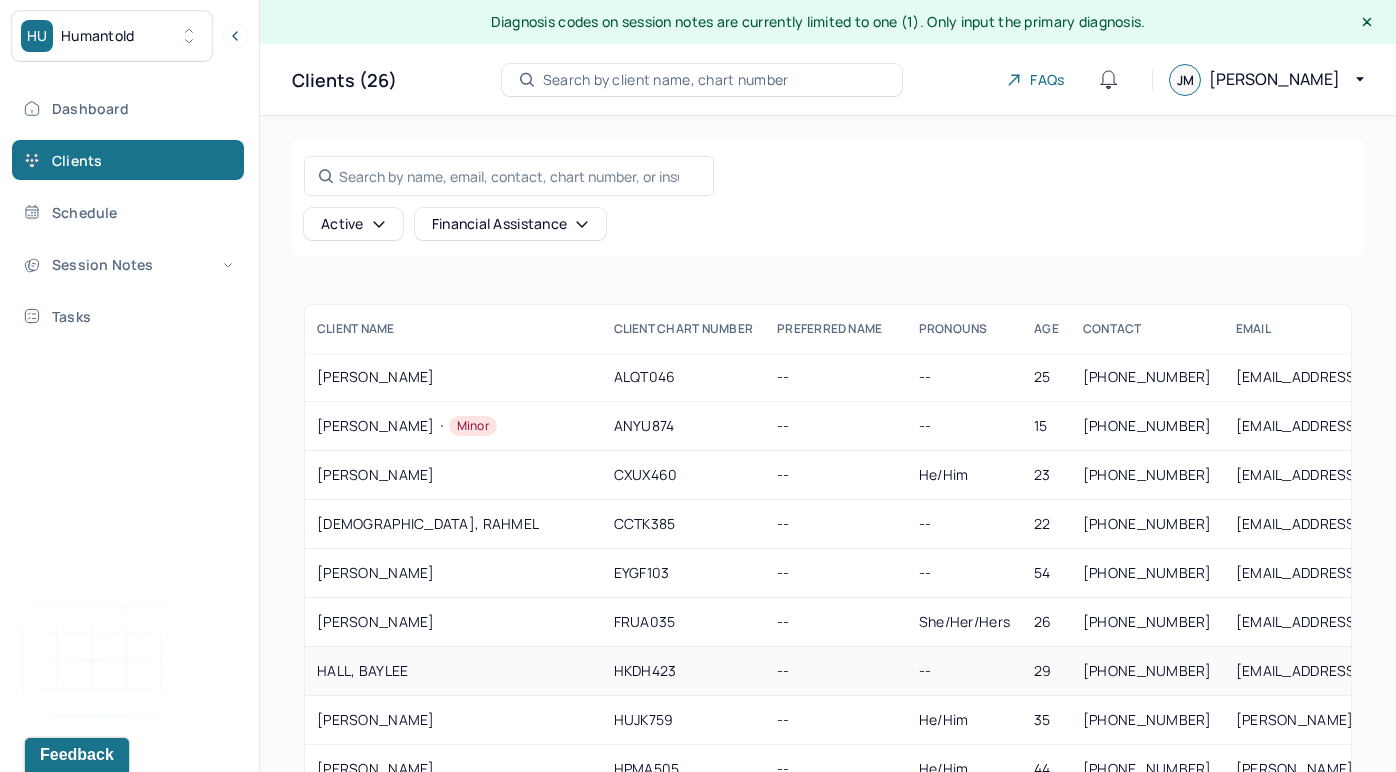 click on "--" at bounding box center (836, 671) 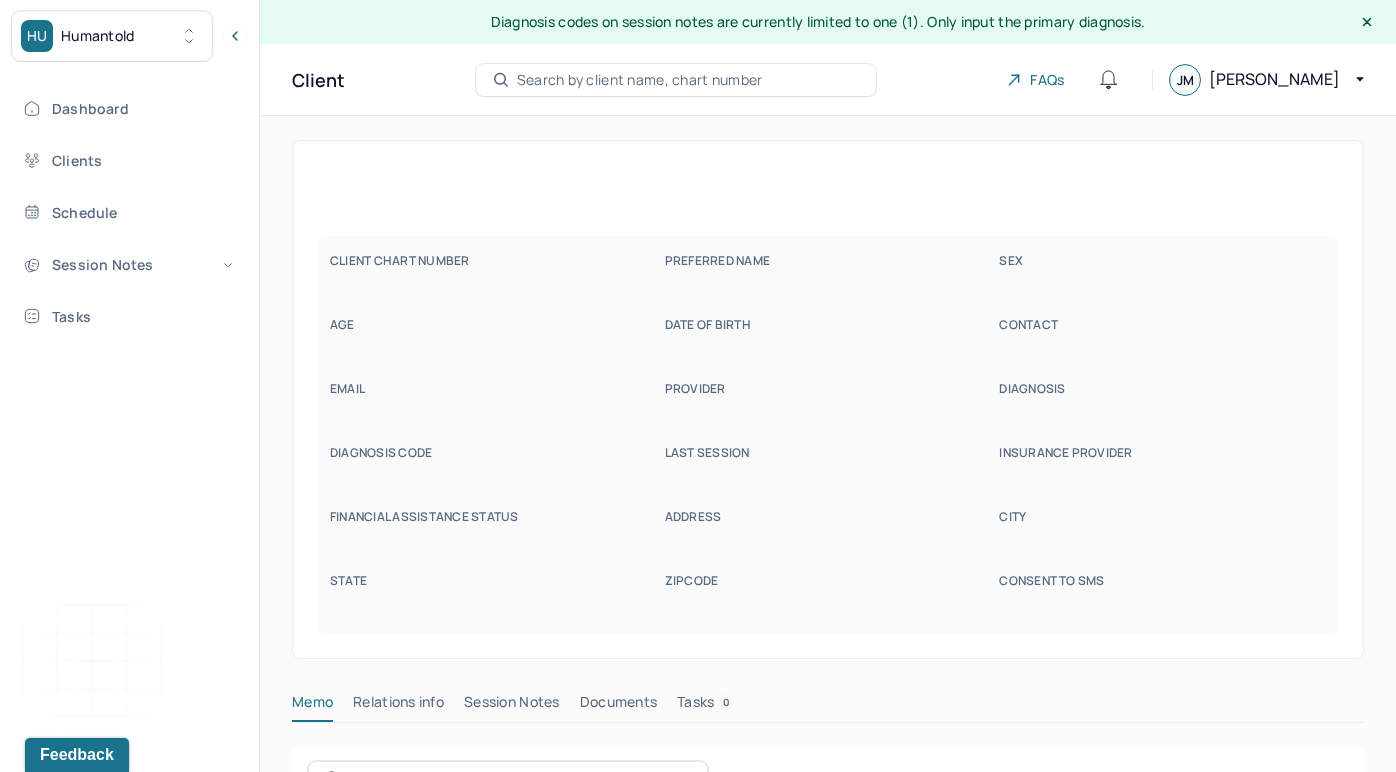 click on "CLIENT CHART NUMBER PREFERRED NAME SEX AGE DATE OF BIRTH  CONTACT EMAIL PROVIDER DIAGNOSIS DIAGNOSIS CODE LAST SESSION insurance provider FINANCIAL ASSISTANCE STATUS Address City State Zipcode Consent to Sms   Memo     Relations info     Session Notes     Documents     Tasks 0     Category     active     Date     Add memo" at bounding box center [828, 704] 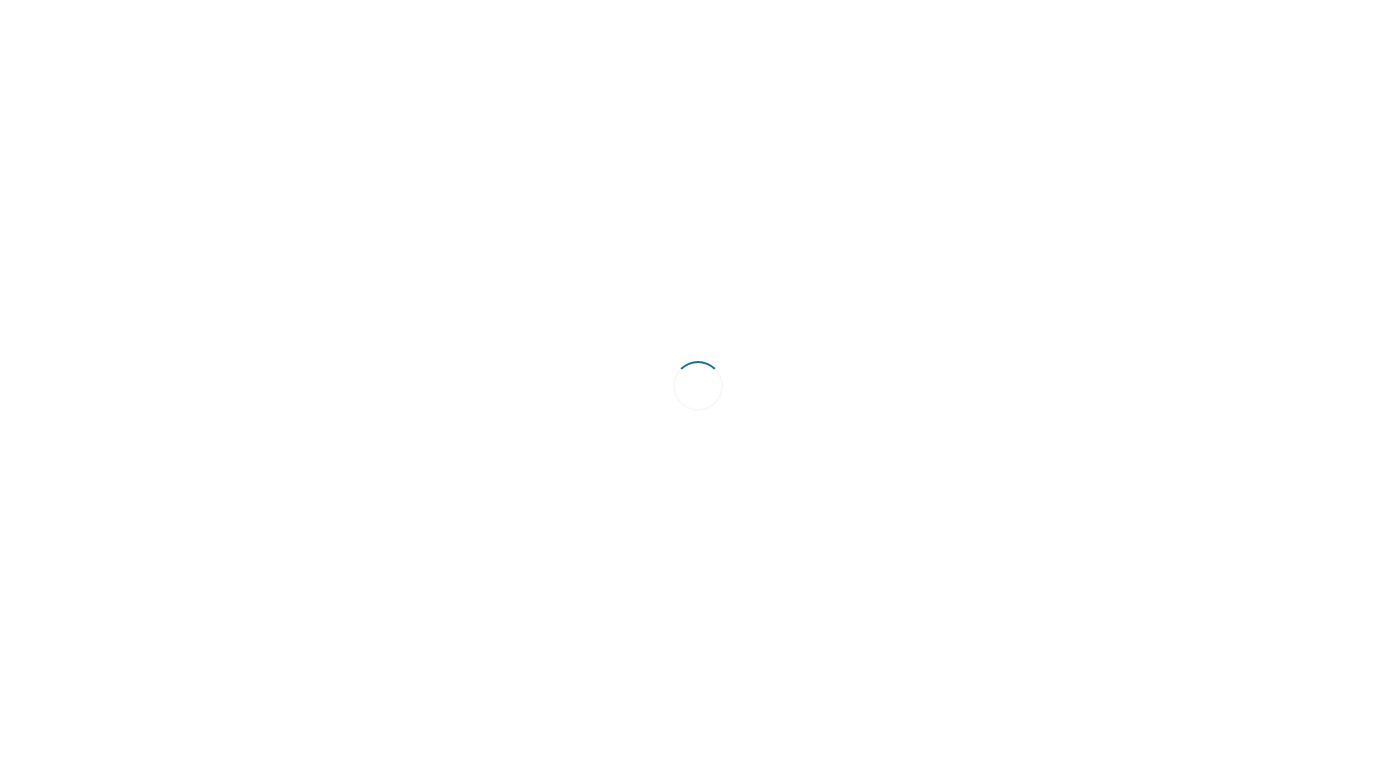 scroll, scrollTop: 0, scrollLeft: 0, axis: both 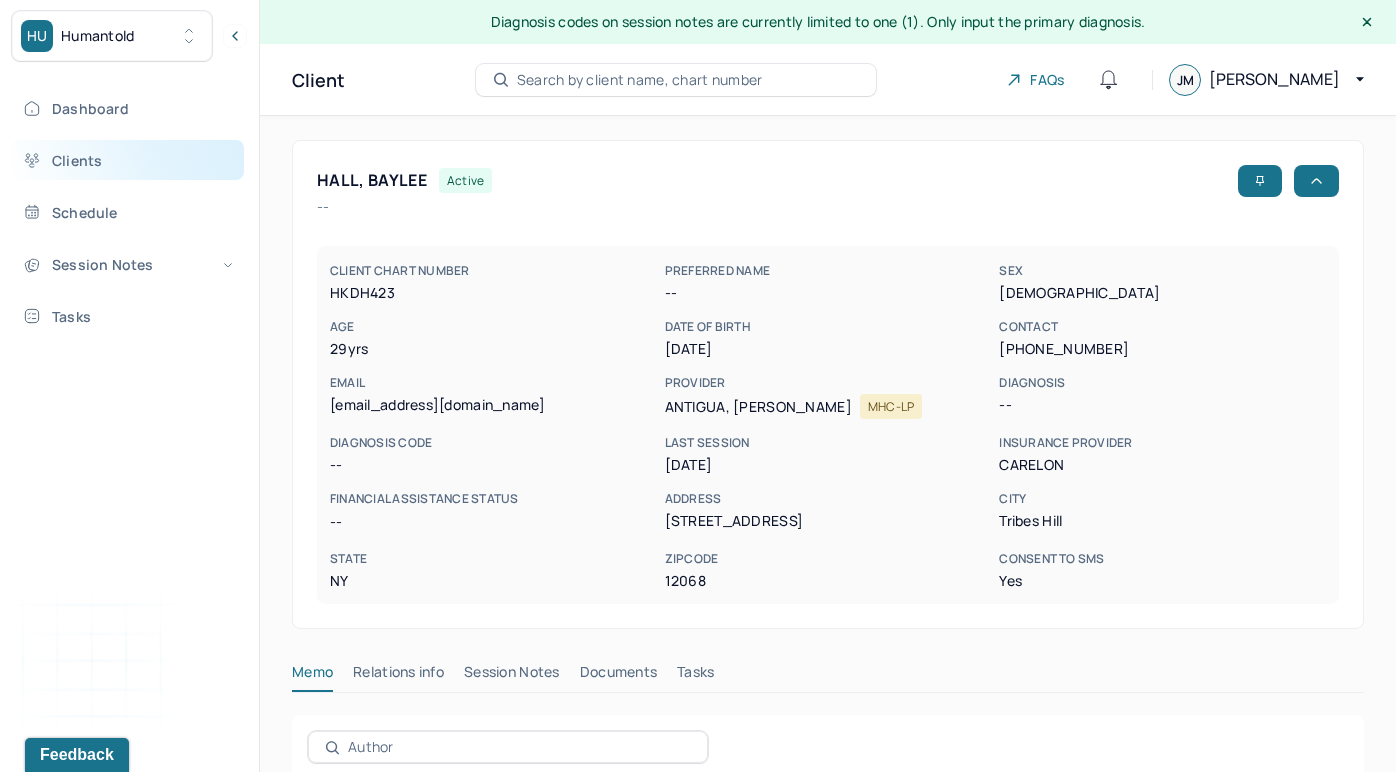 click on "Clients" at bounding box center (128, 160) 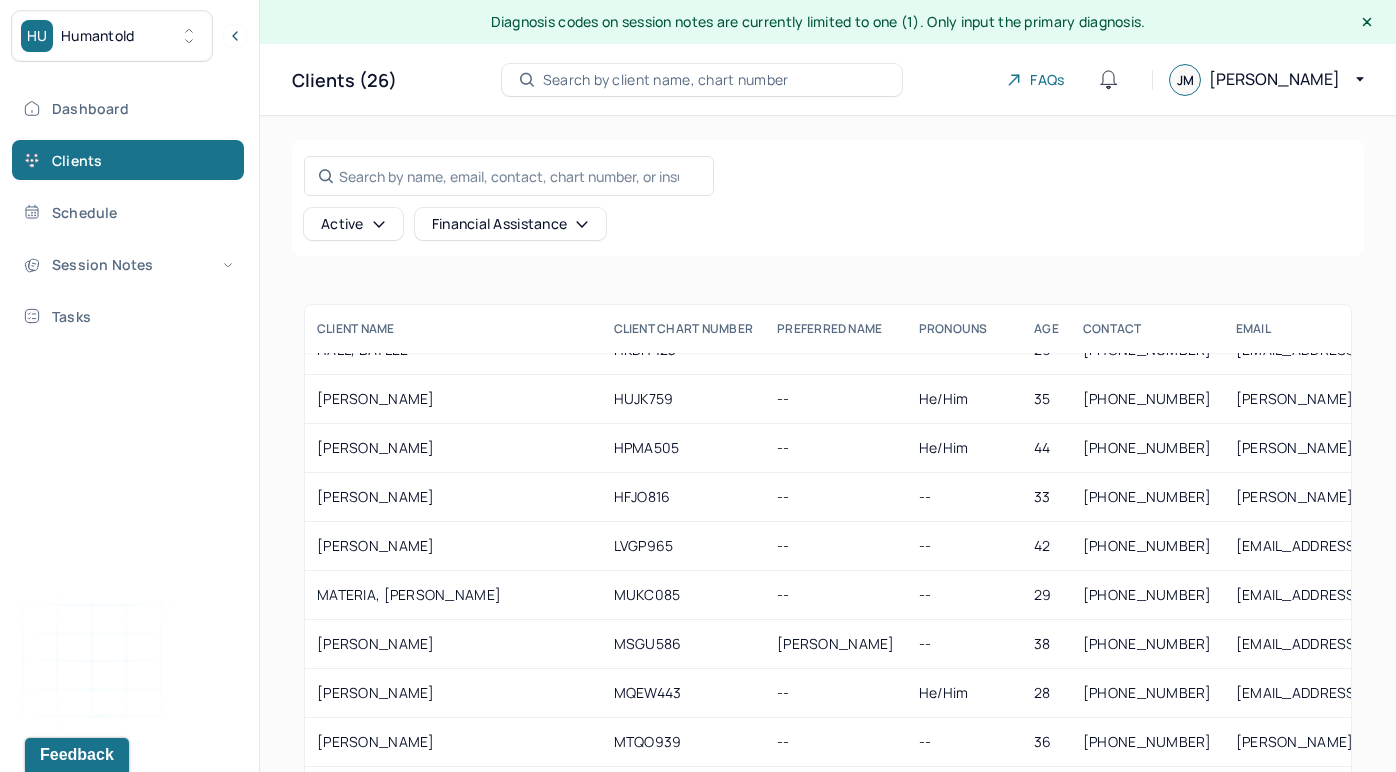 scroll, scrollTop: 334, scrollLeft: 0, axis: vertical 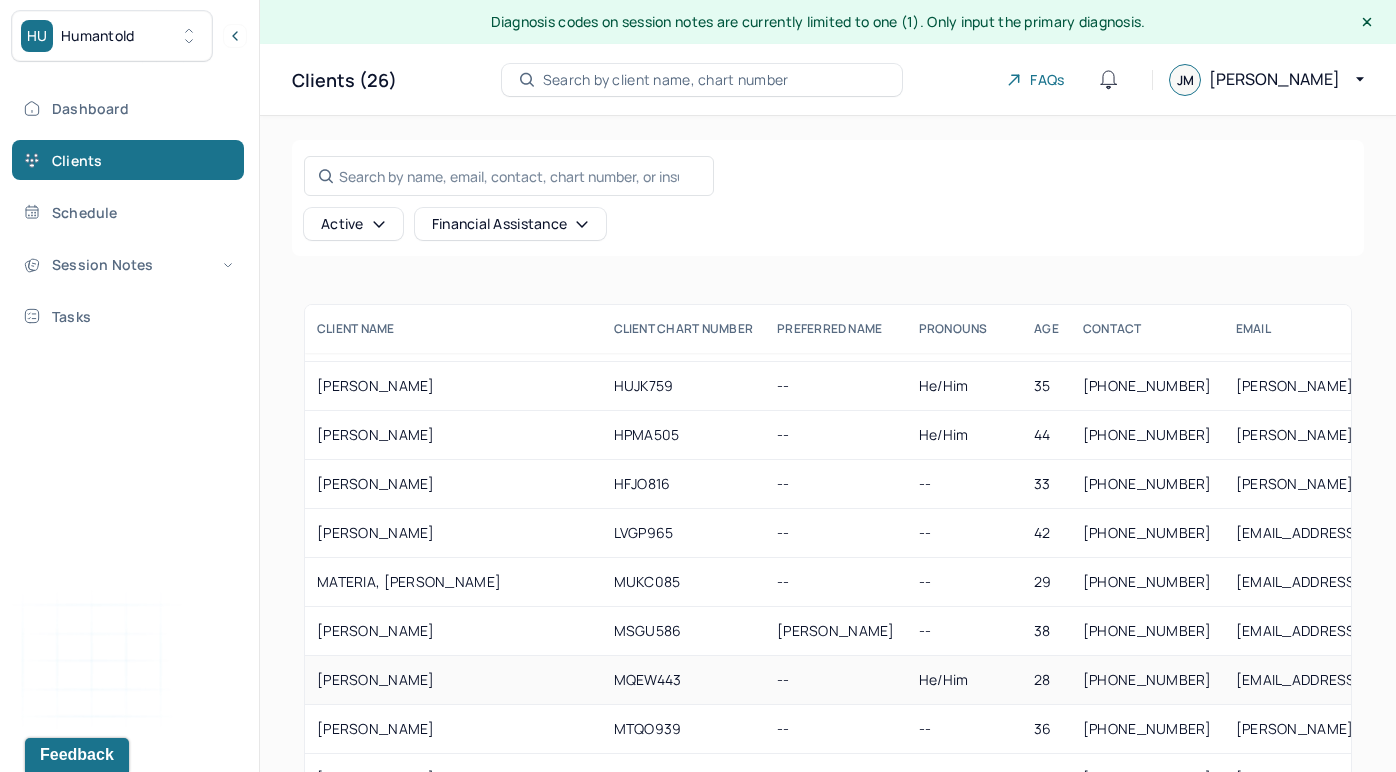 click on "MQEW443" at bounding box center [684, 680] 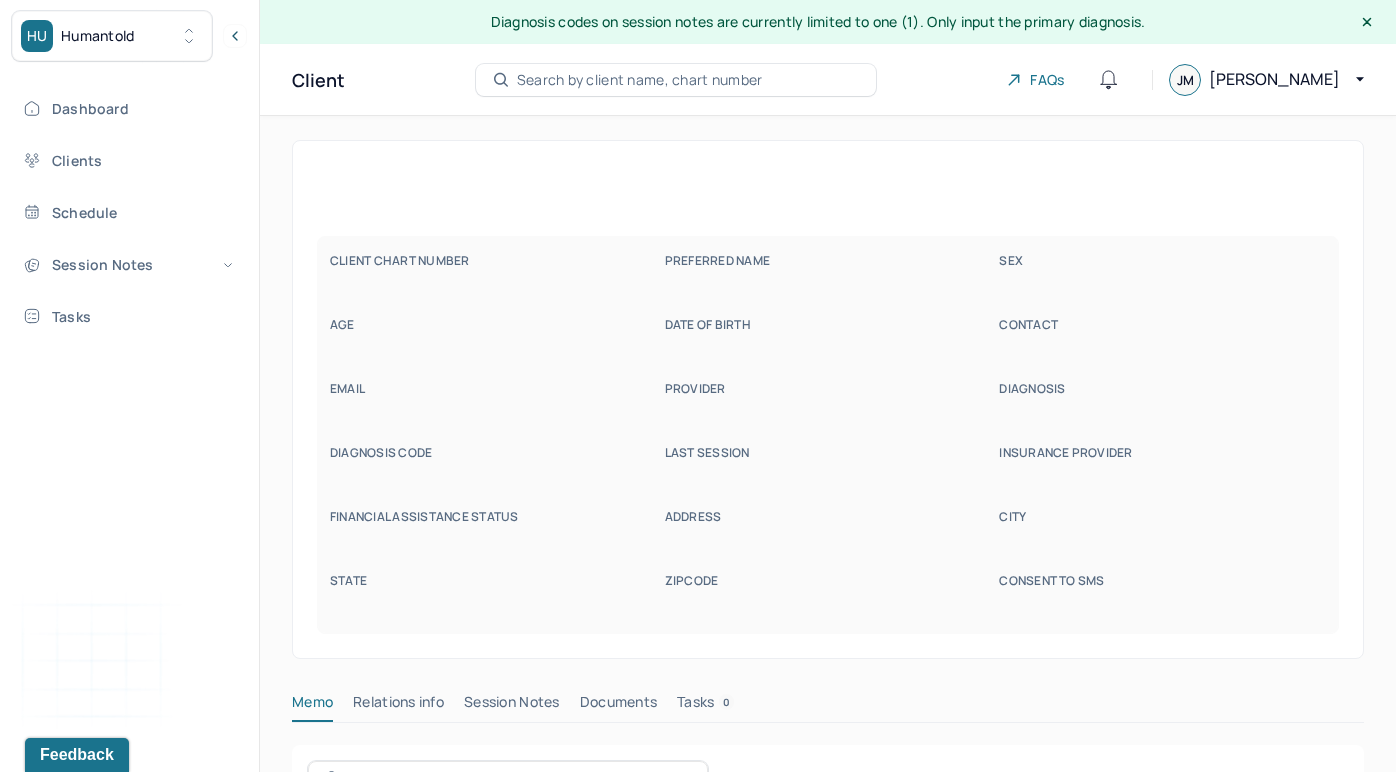 click on "CLIENT CHART NUMBER PREFERRED NAME SEX AGE DATE OF BIRTH  CONTACT EMAIL PROVIDER DIAGNOSIS DIAGNOSIS CODE LAST SESSION insurance provider FINANCIAL ASSISTANCE STATUS Address City State Zipcode Consent to Sms   Memo     Relations info     Session Notes     Documents     Tasks 0     Category     active     Date     Add memo" at bounding box center [828, 704] 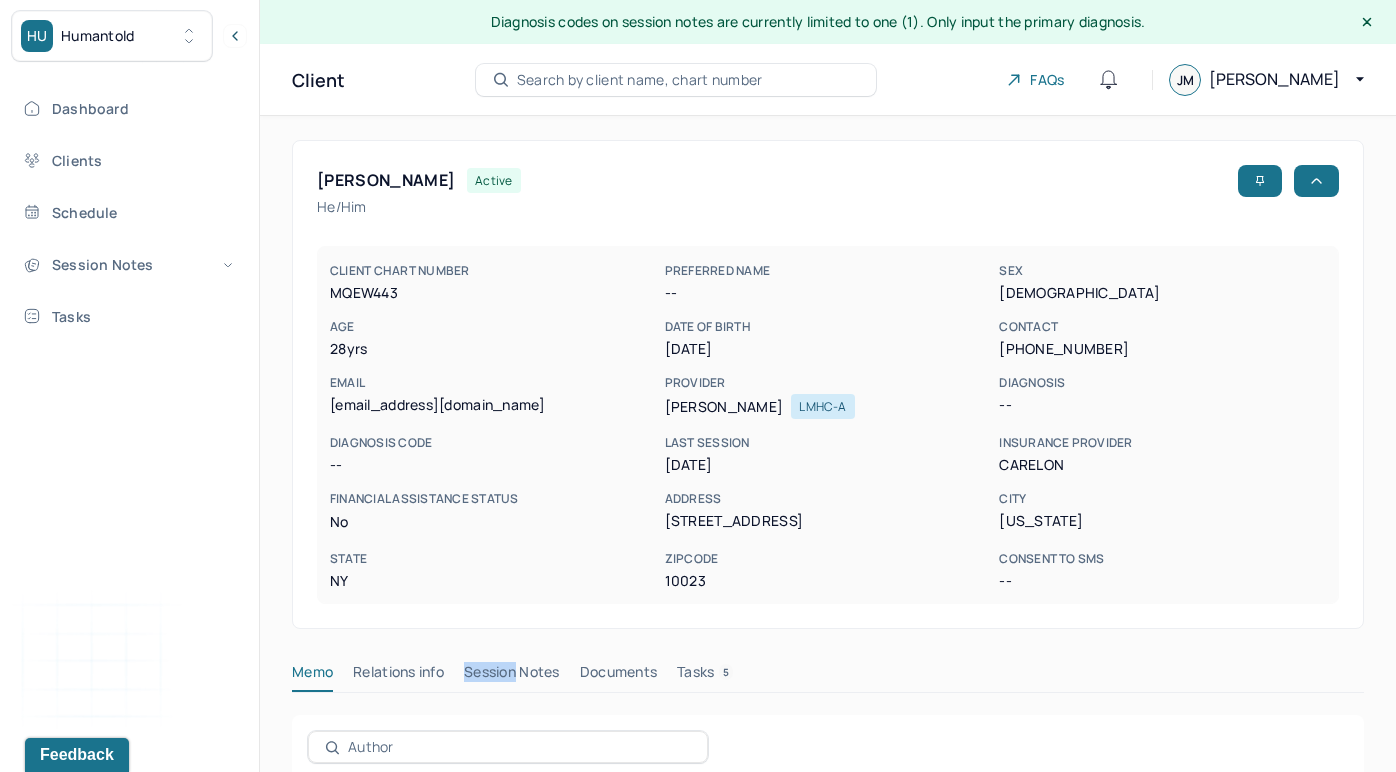 click on "Session Notes" at bounding box center (512, 676) 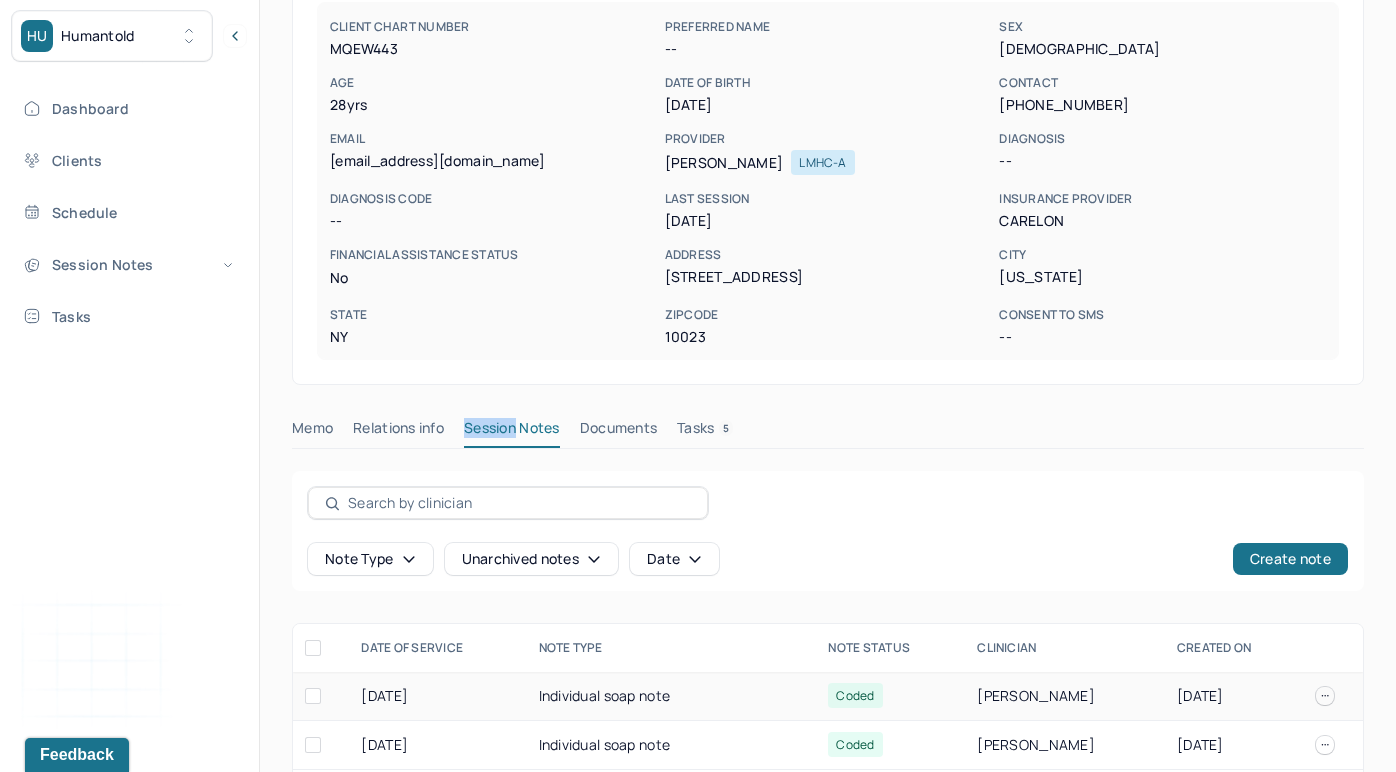 scroll, scrollTop: 0, scrollLeft: 0, axis: both 